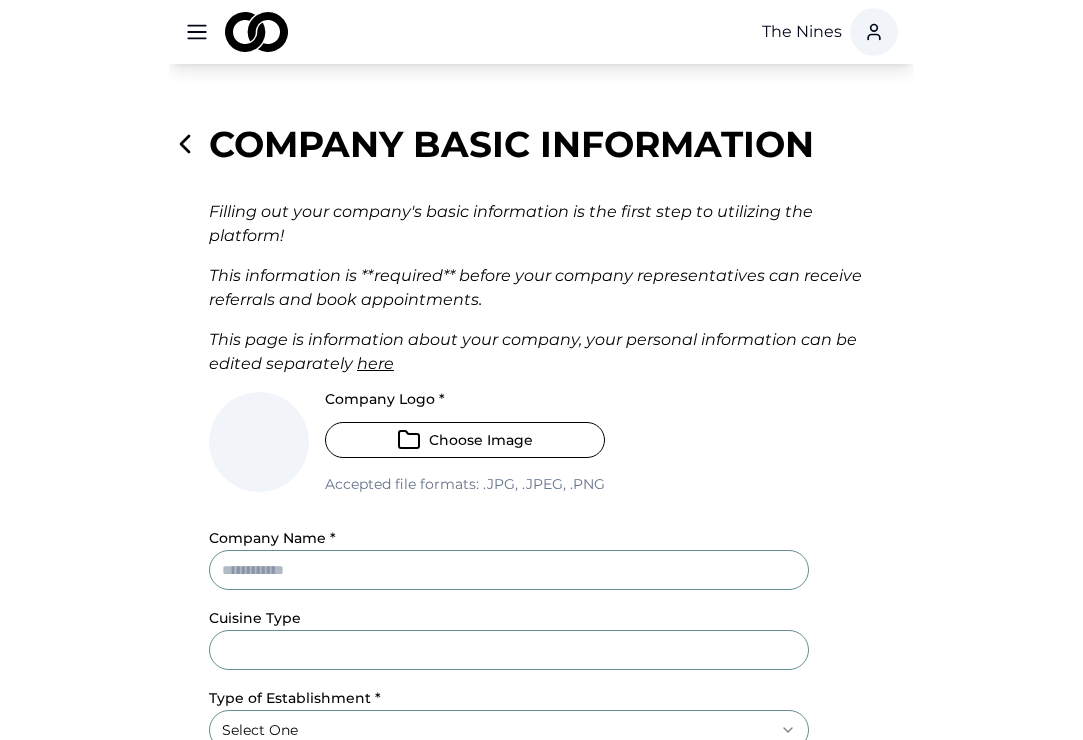 scroll, scrollTop: 0, scrollLeft: 0, axis: both 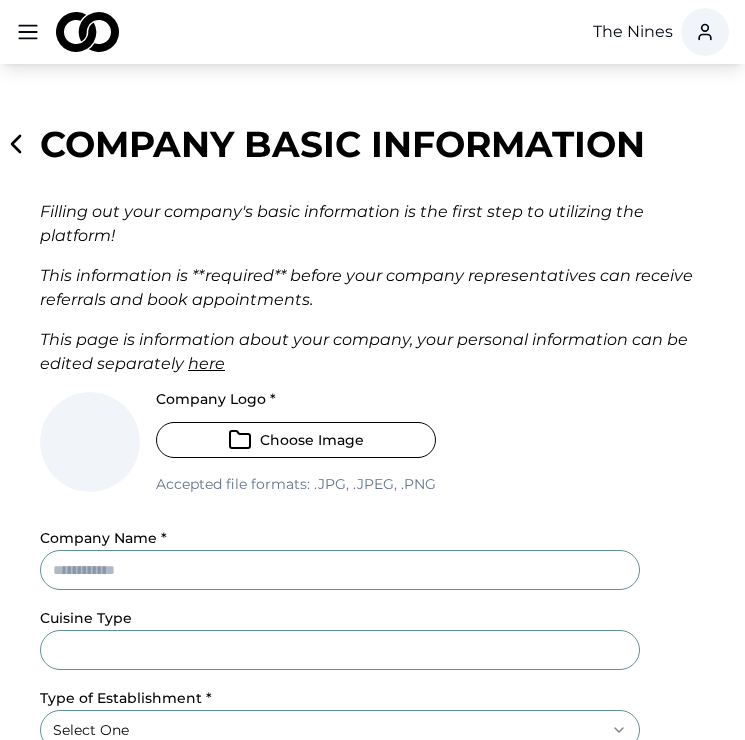 click 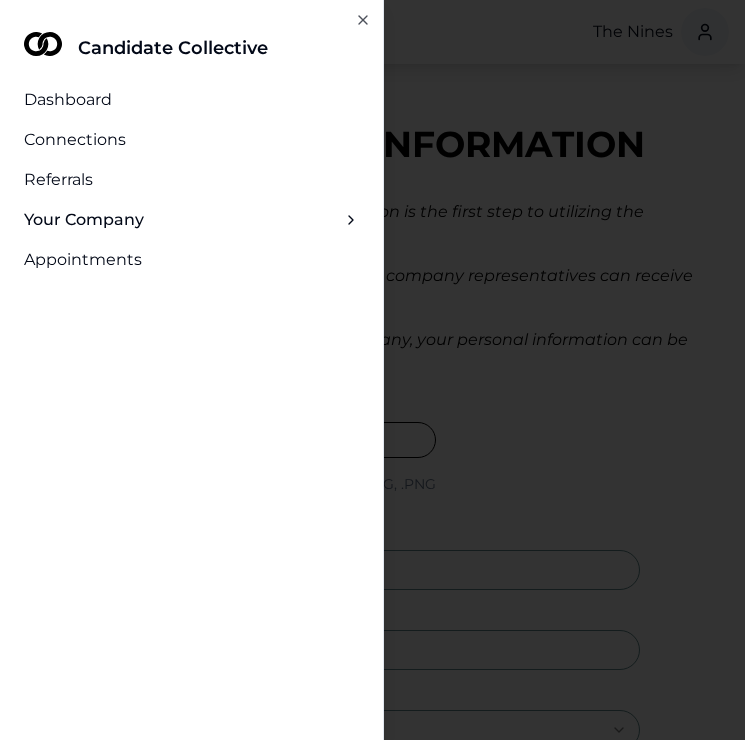click at bounding box center [372, 370] 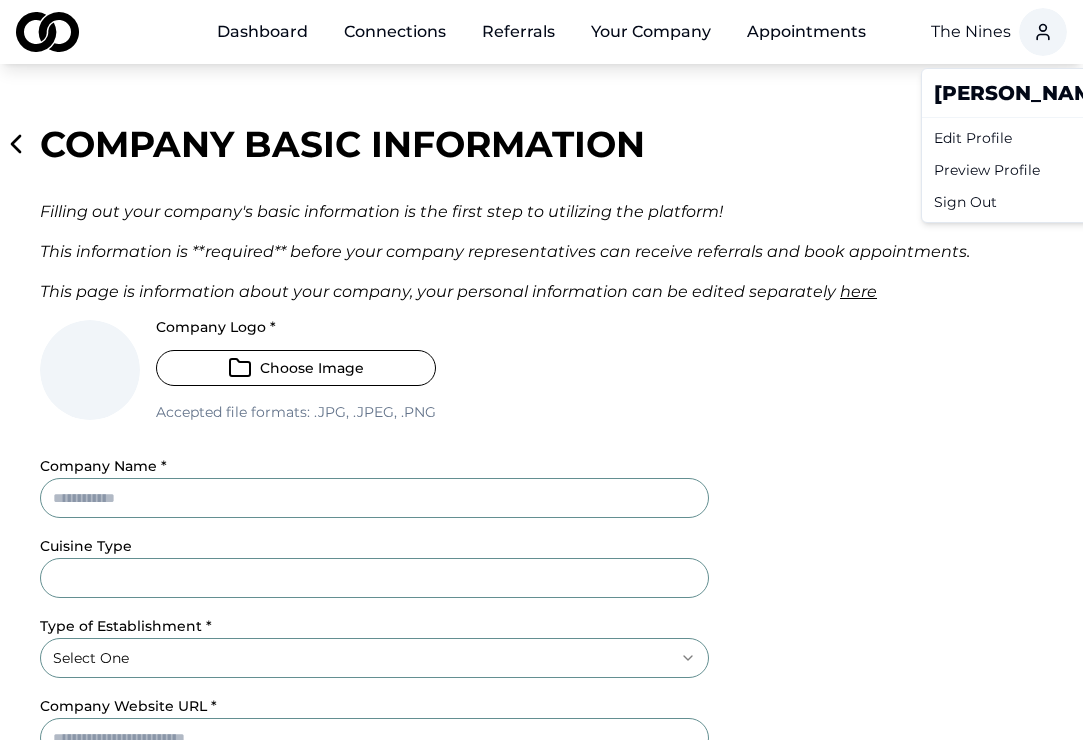 click on "**********" at bounding box center [541, 370] 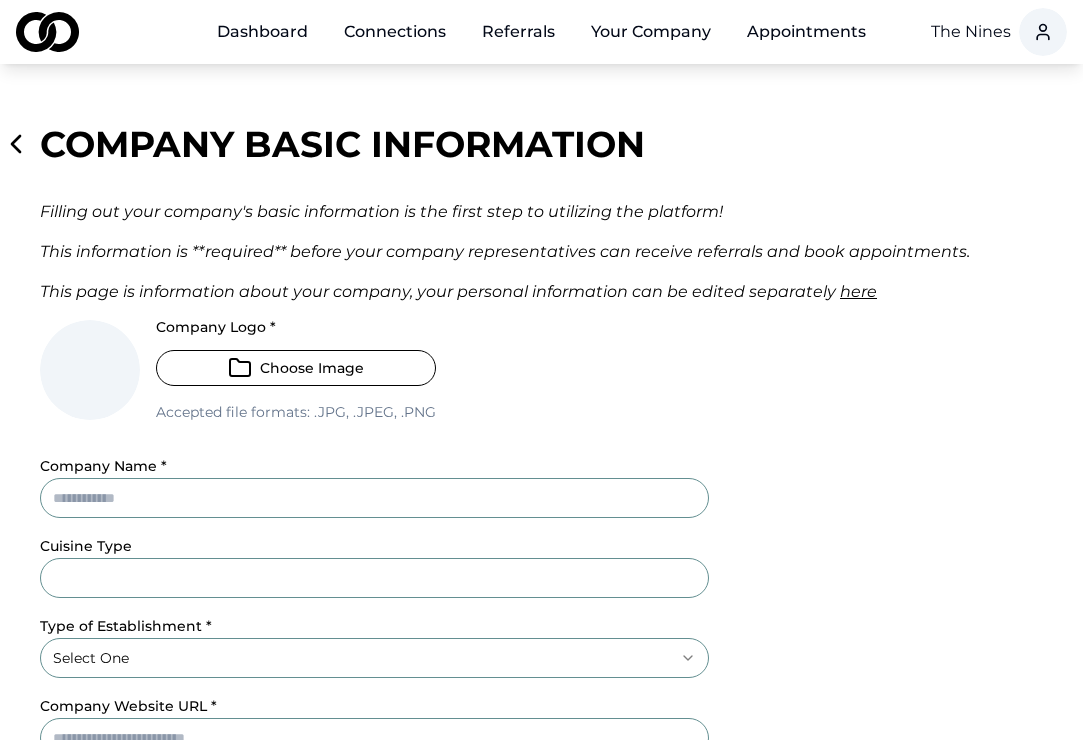 click on "Your Company" at bounding box center (651, 32) 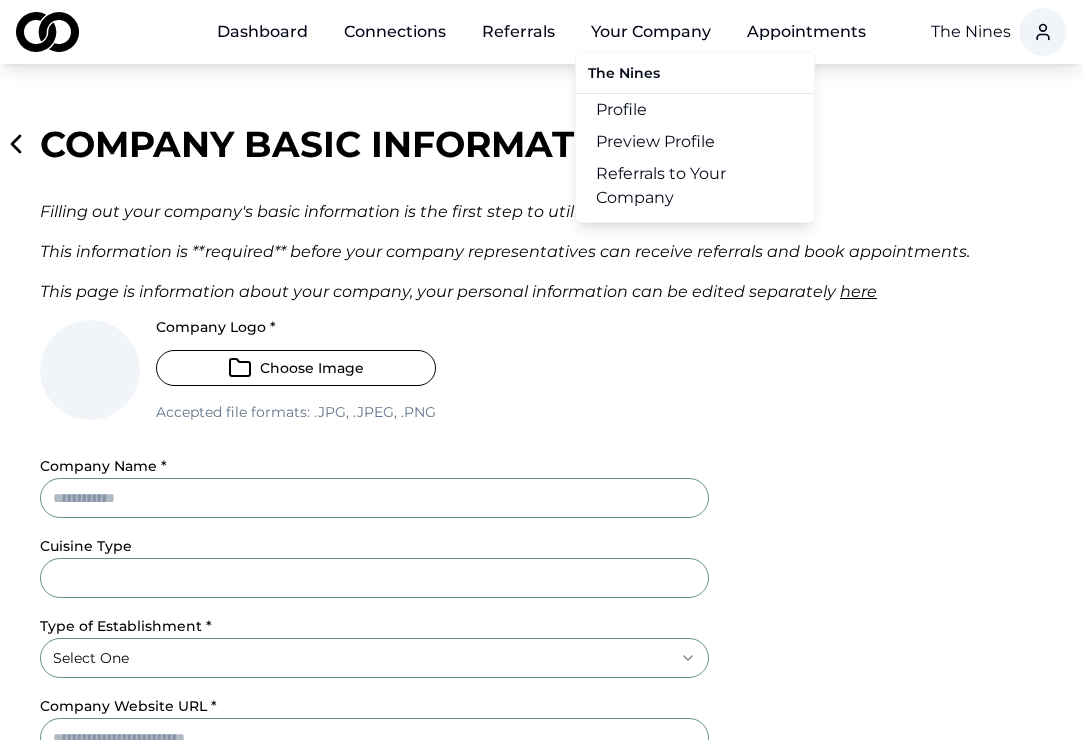 click on "The Nines" at bounding box center [695, 77] 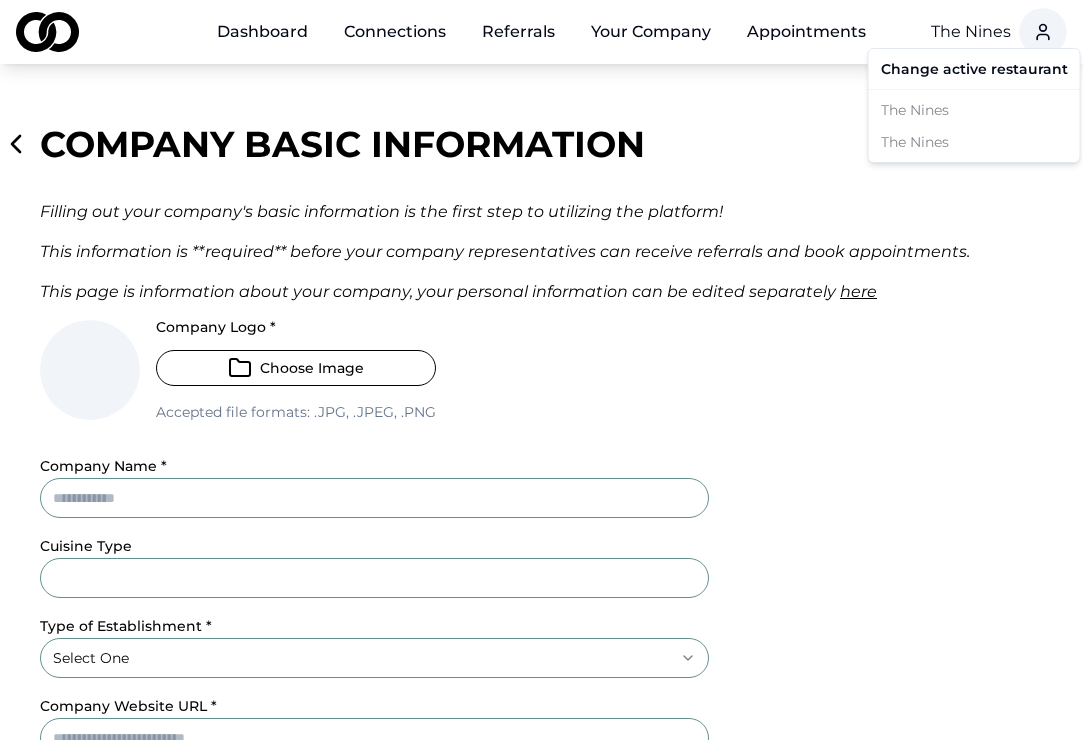 click on "**********" at bounding box center [541, 370] 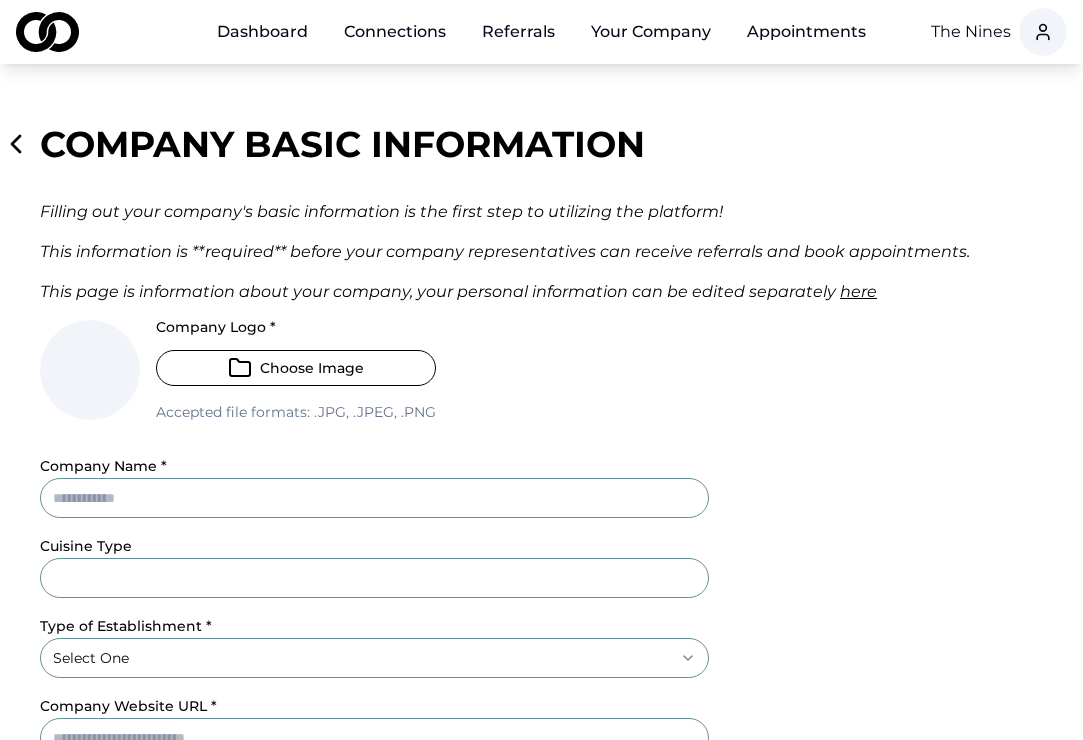 click on "**********" at bounding box center [541, 370] 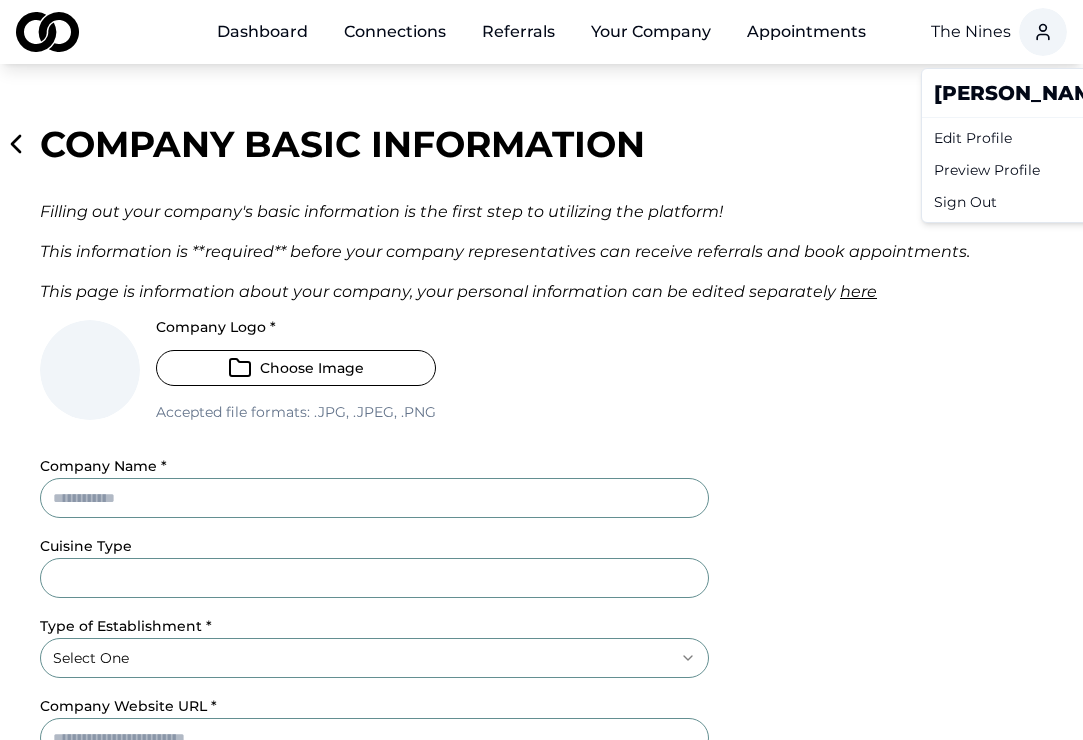click on "Edit Profile" at bounding box center [1117, 138] 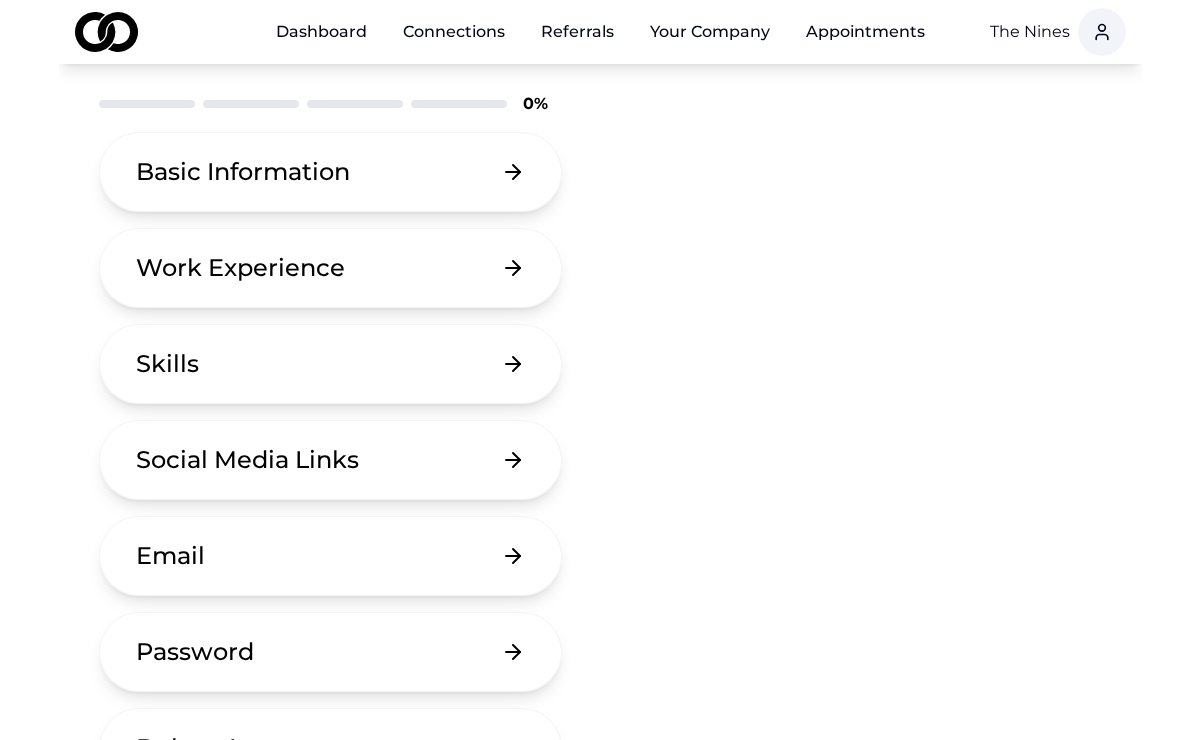 scroll, scrollTop: 0, scrollLeft: 0, axis: both 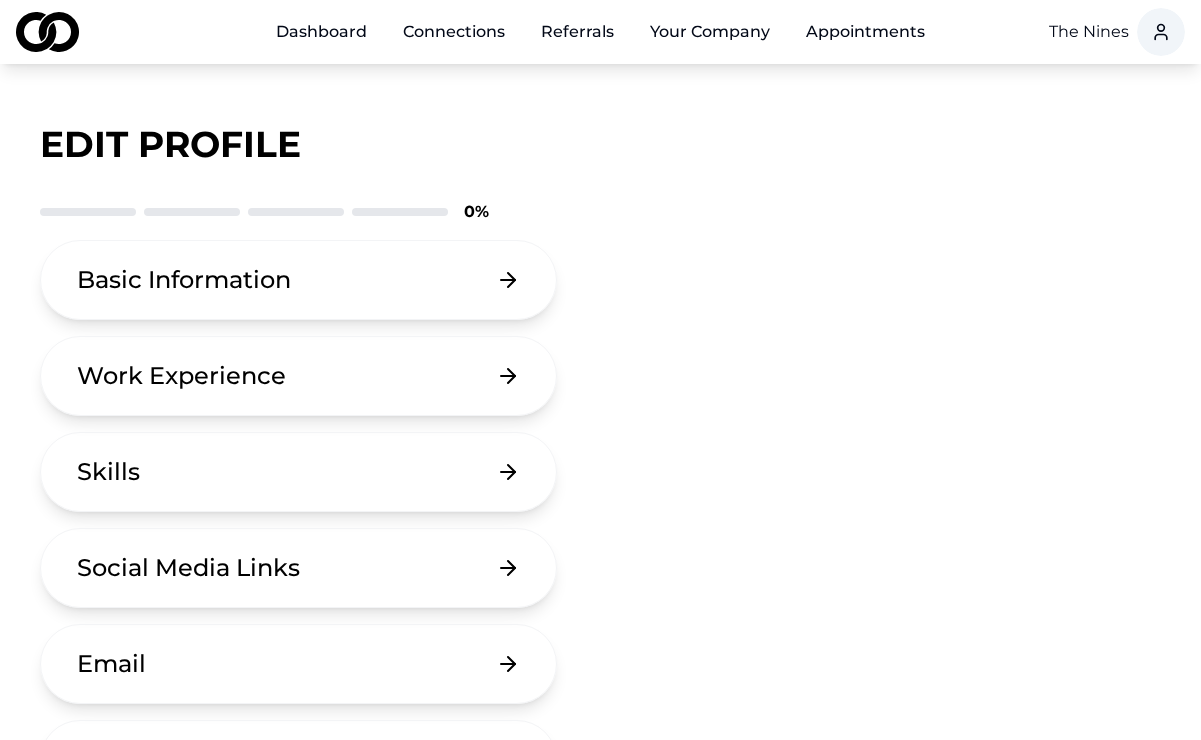 click on "Dashboard" at bounding box center (321, 32) 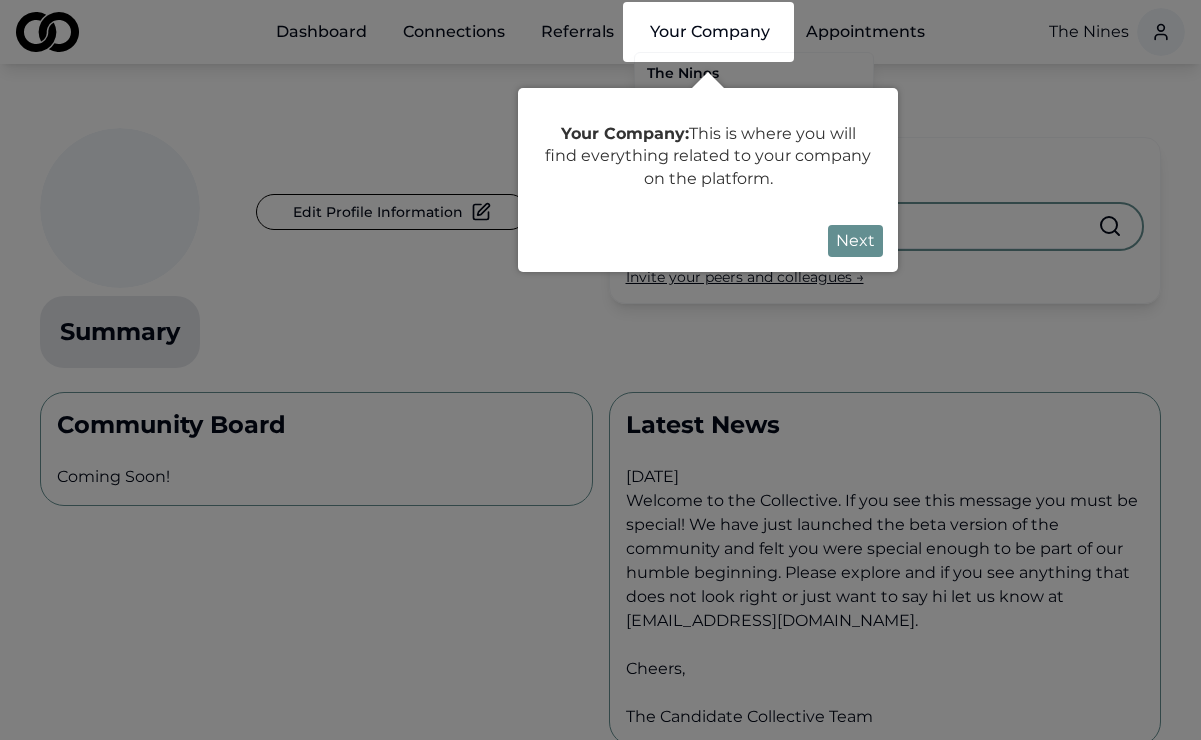 click on "Next" at bounding box center [855, 241] 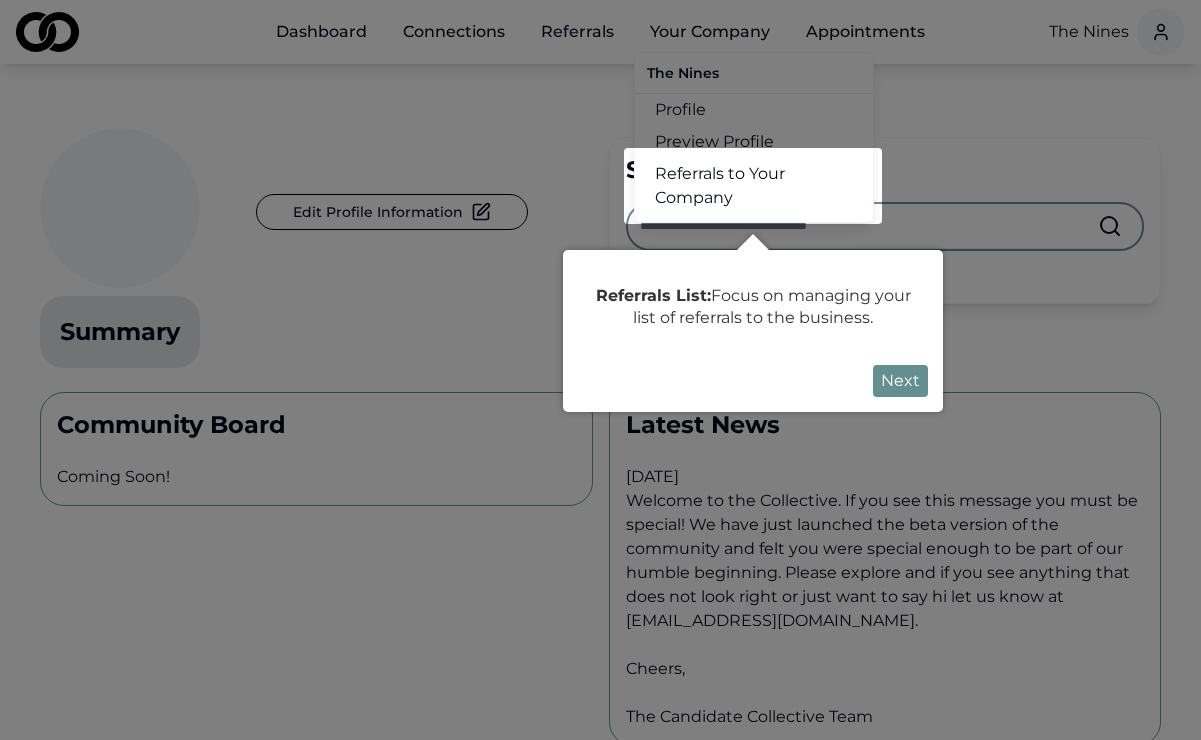 click on "Next" at bounding box center (900, 381) 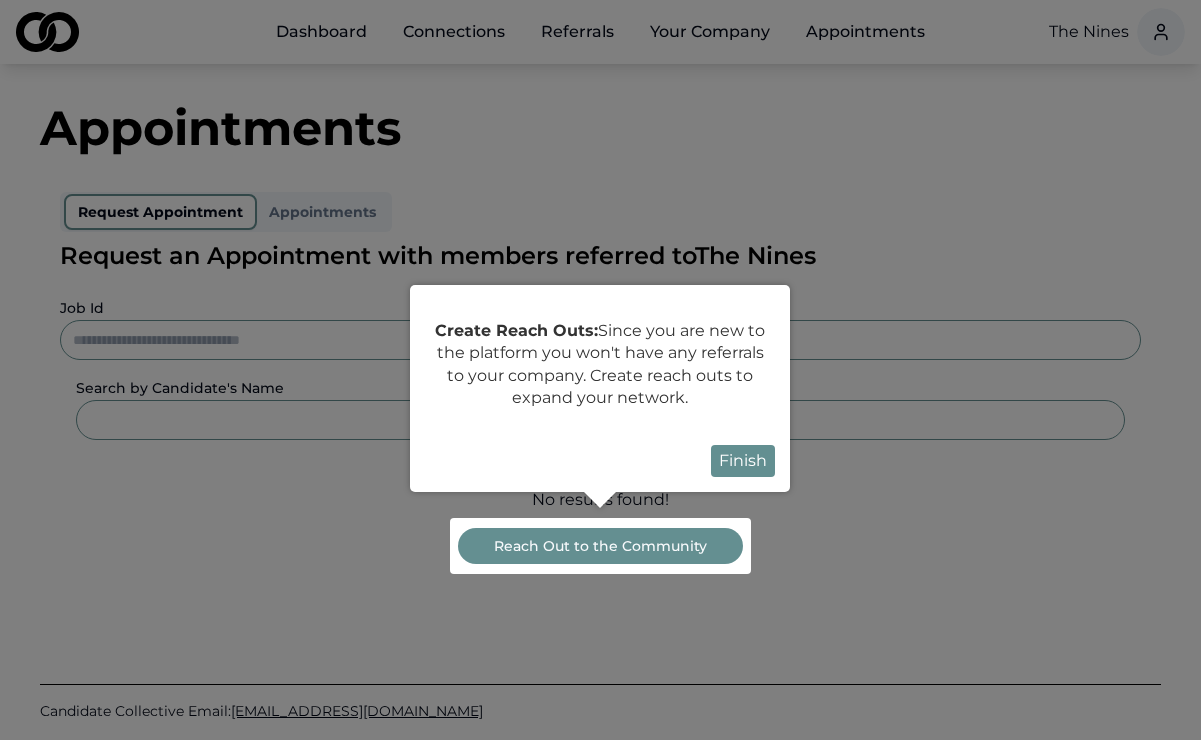 click on "Finish" at bounding box center [743, 461] 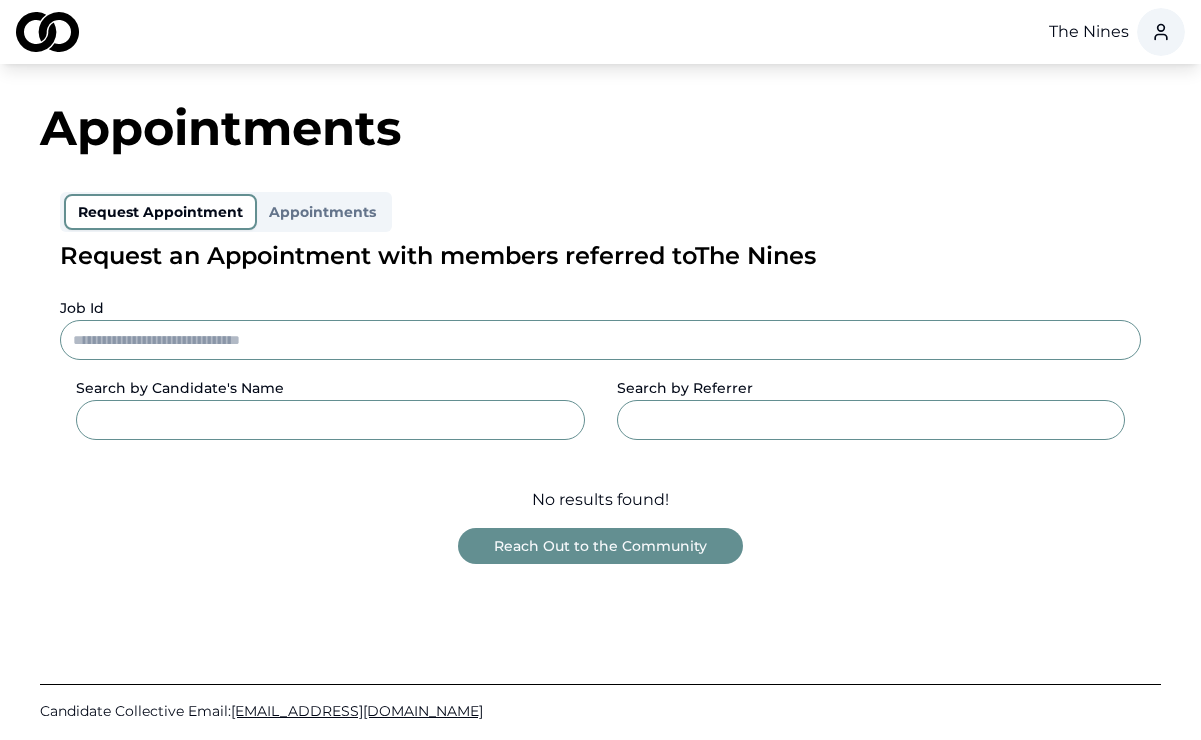 click at bounding box center [47, 32] 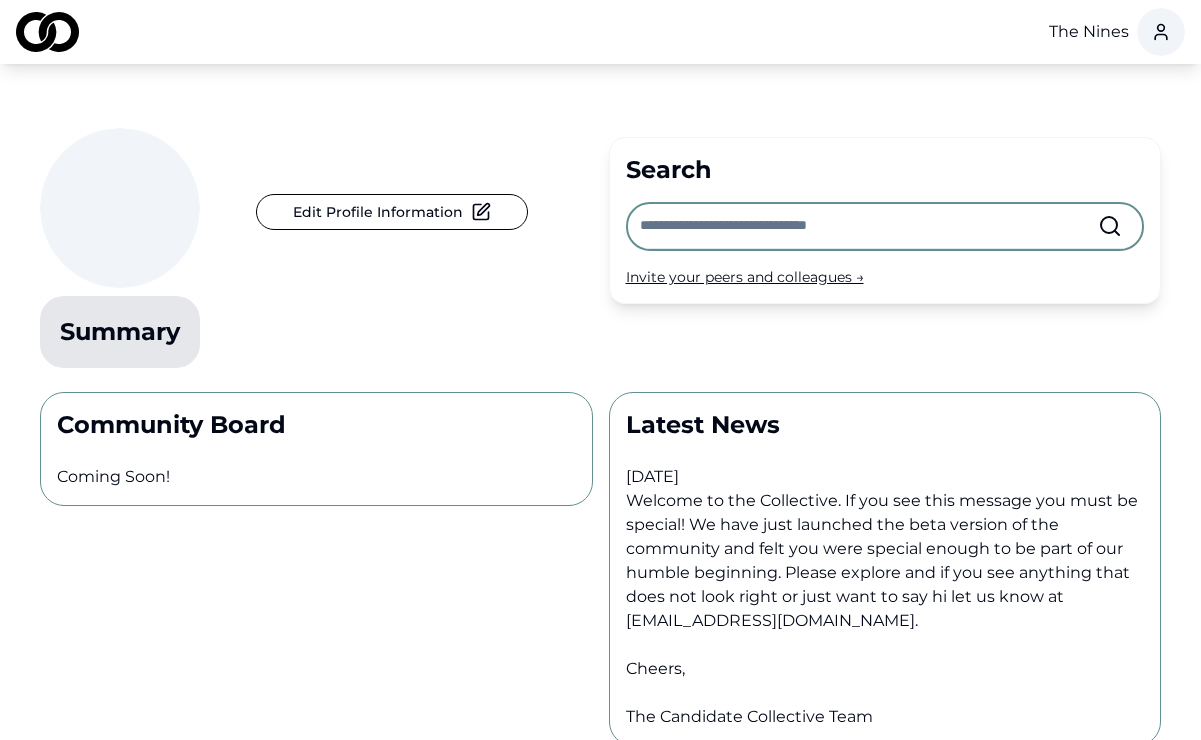 click 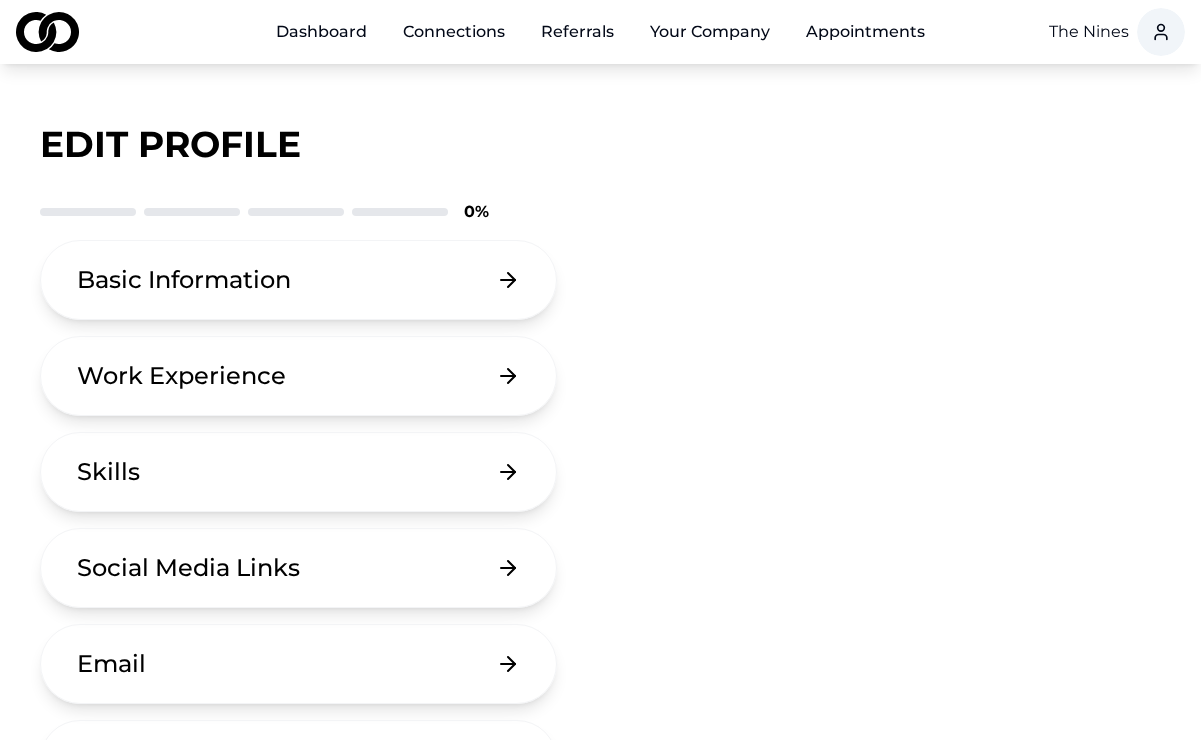 click on "Basic Information" at bounding box center [298, 280] 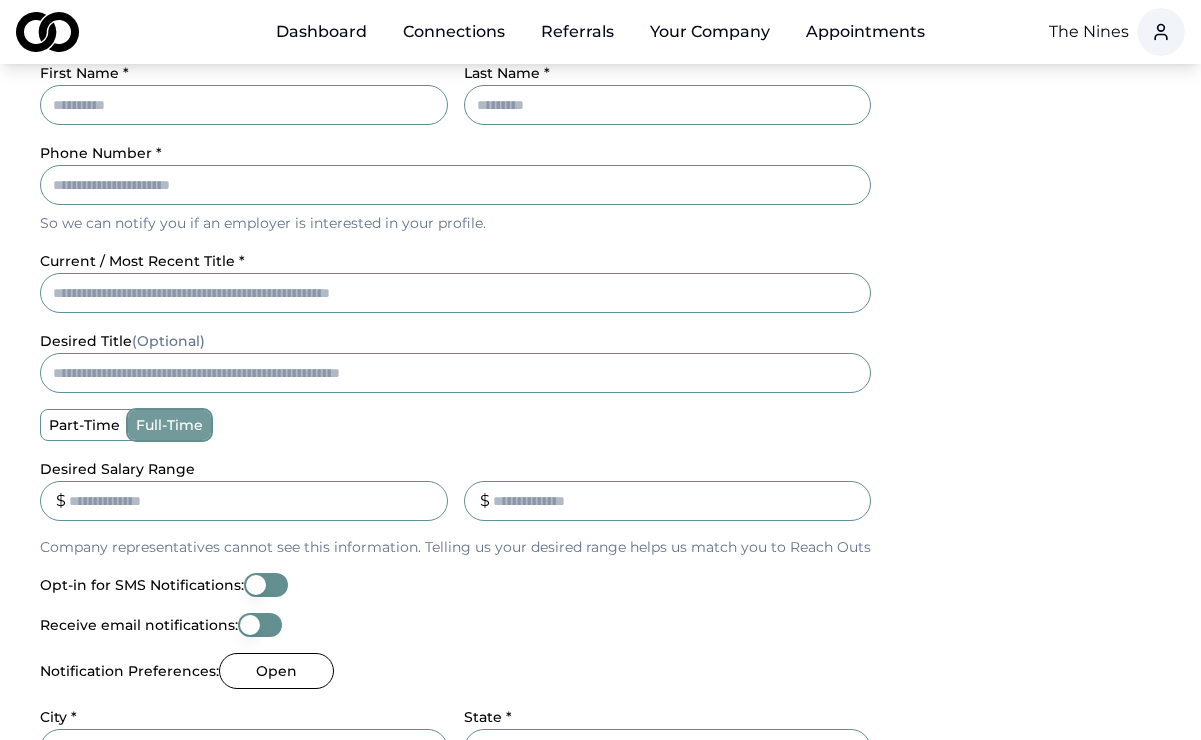 scroll, scrollTop: 0, scrollLeft: 0, axis: both 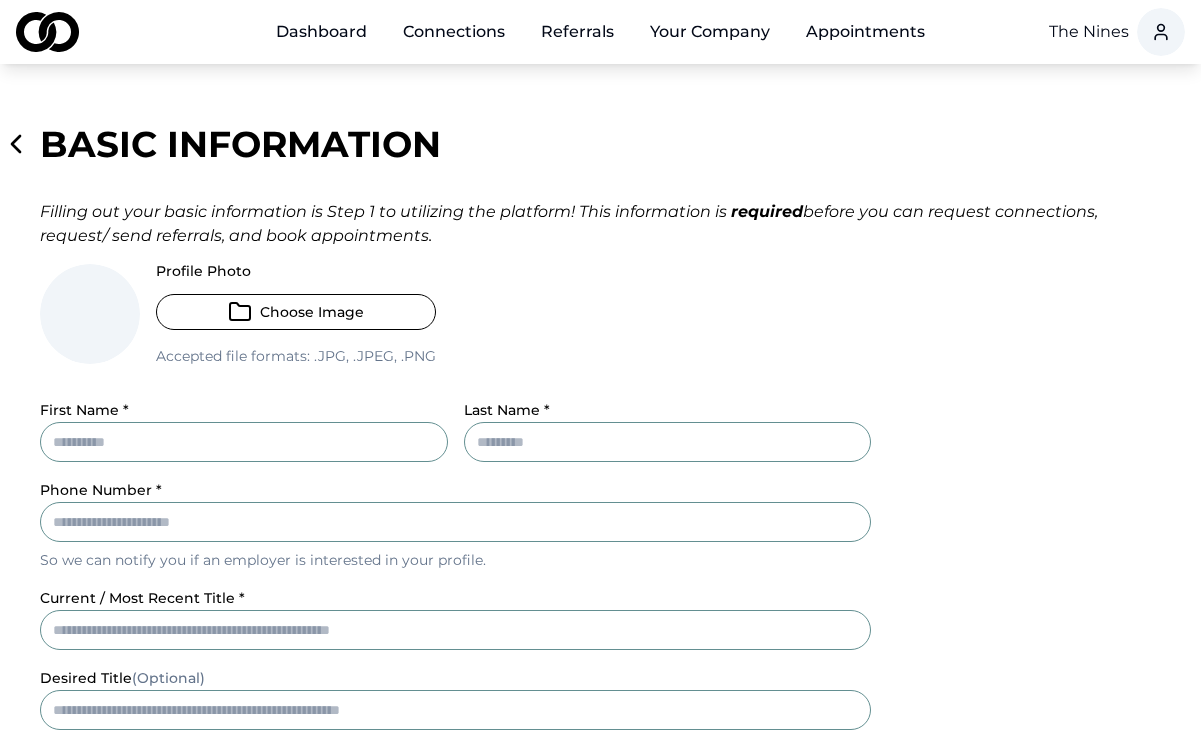 click 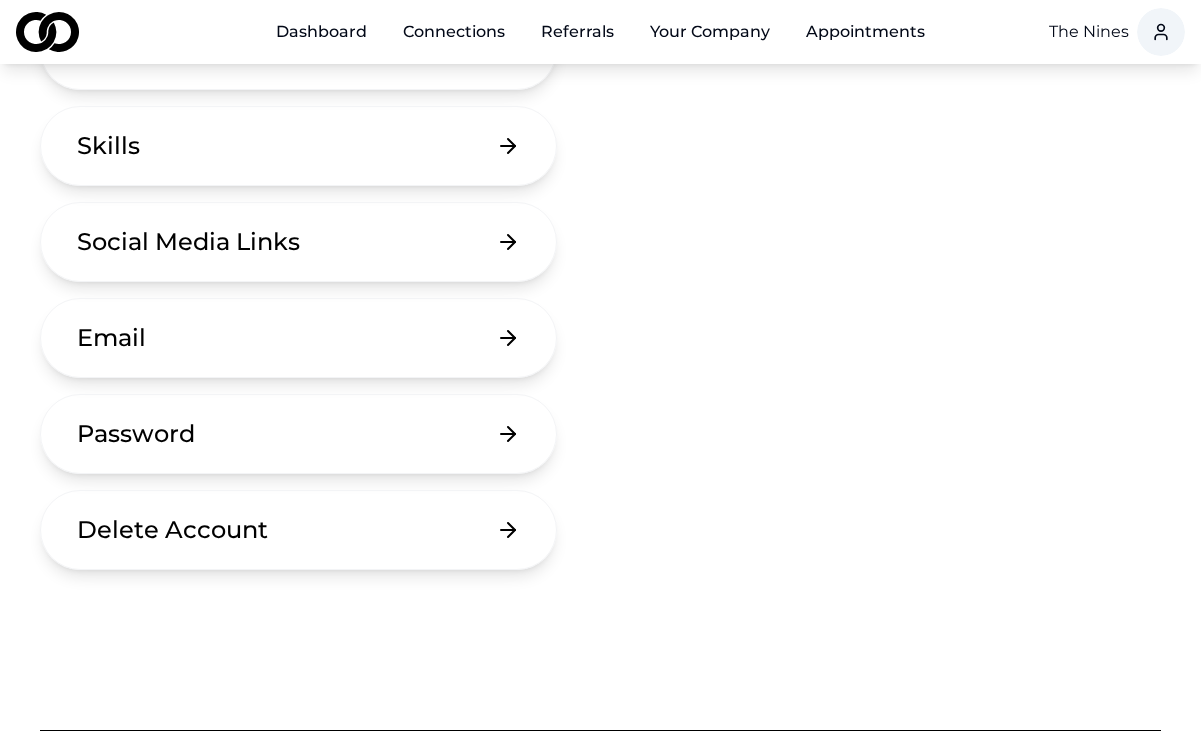 scroll, scrollTop: 0, scrollLeft: 0, axis: both 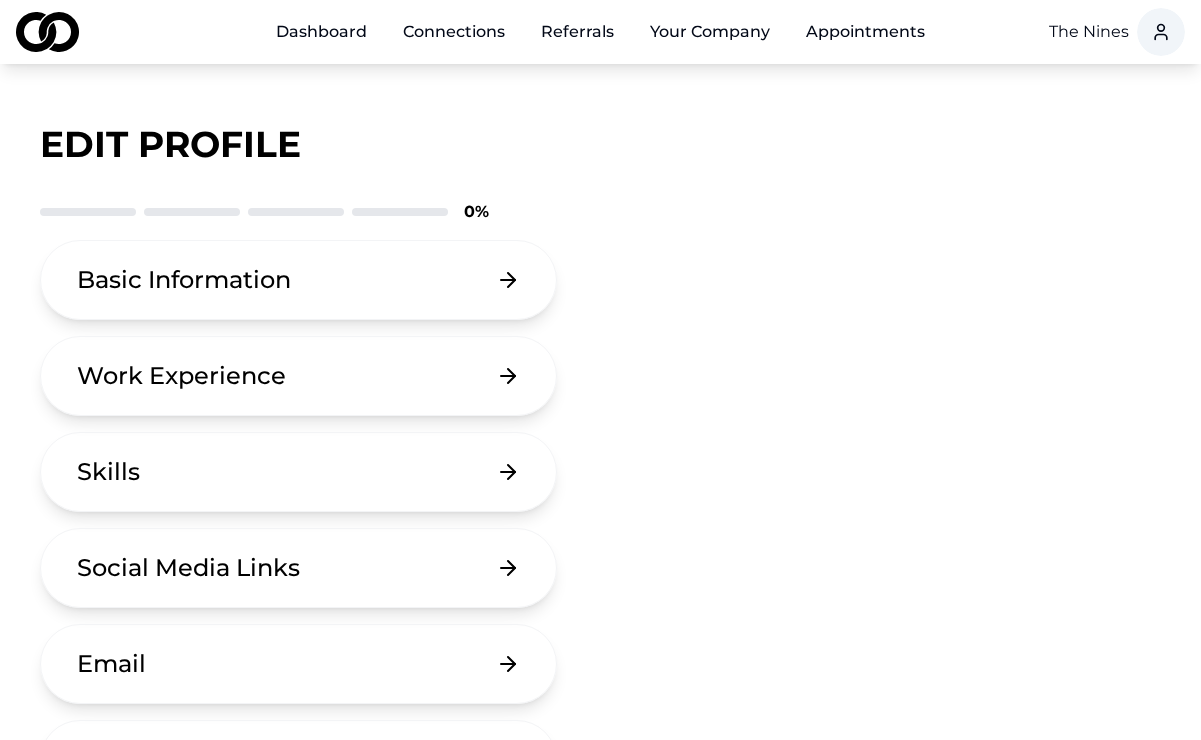 click on "Dashboard" at bounding box center (321, 32) 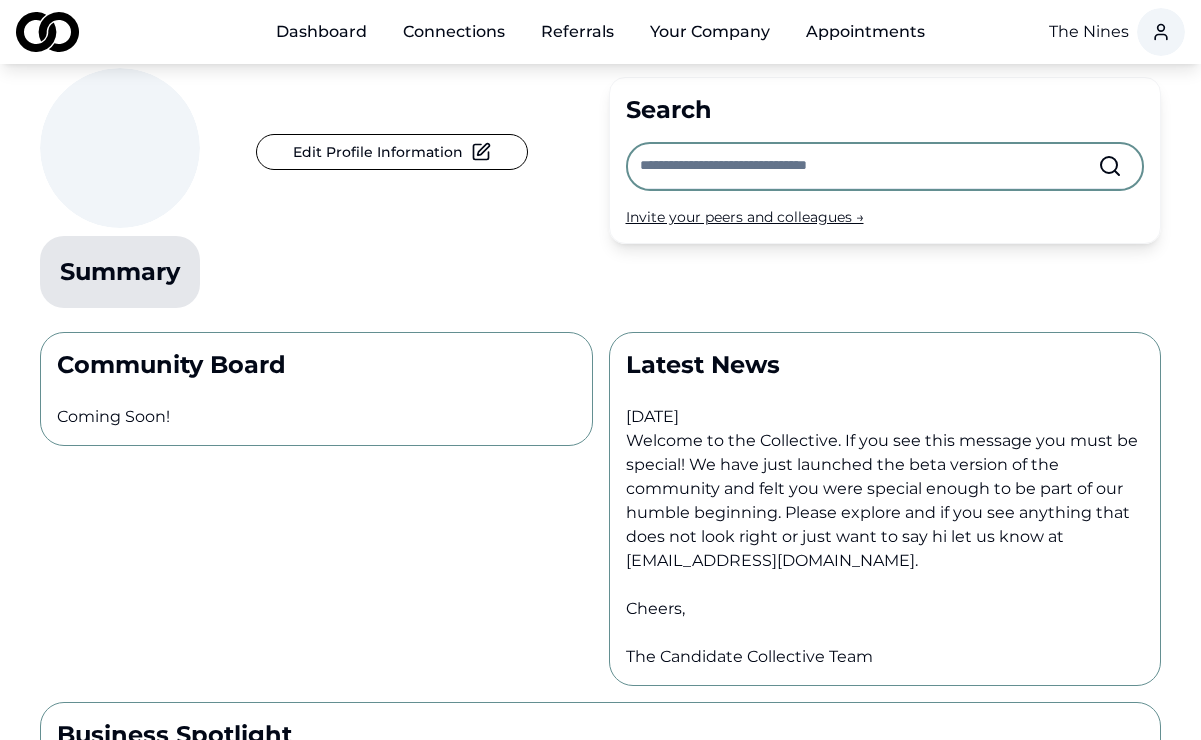 scroll, scrollTop: 0, scrollLeft: 0, axis: both 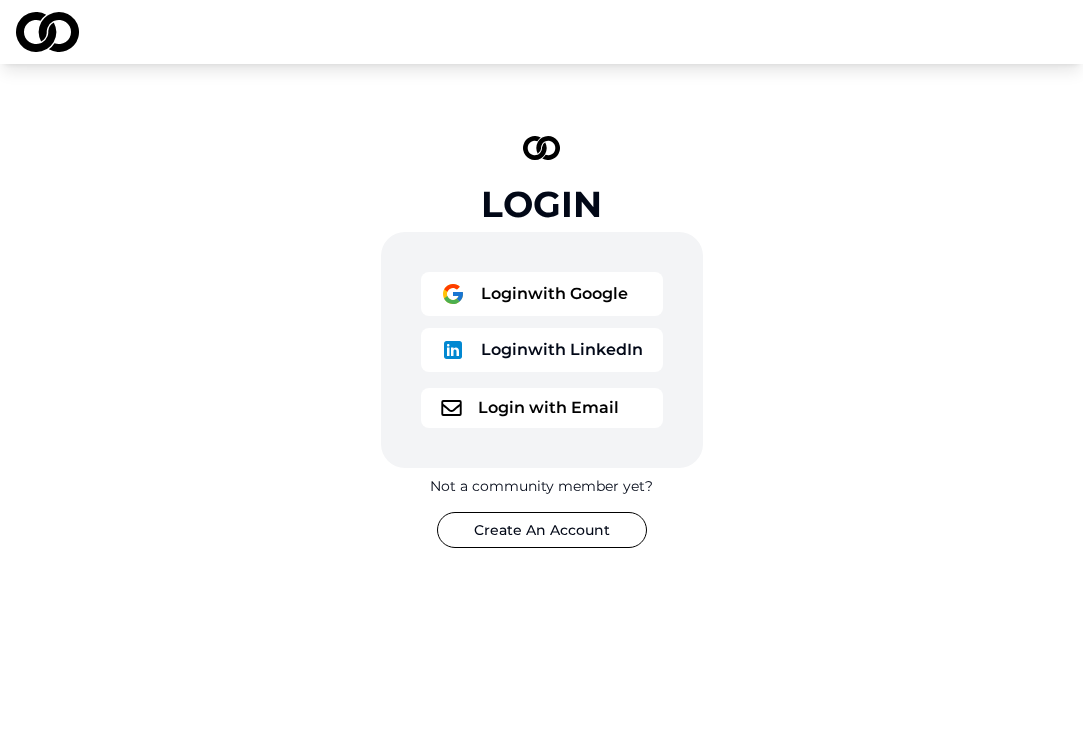click on "Login with Email" at bounding box center (542, 408) 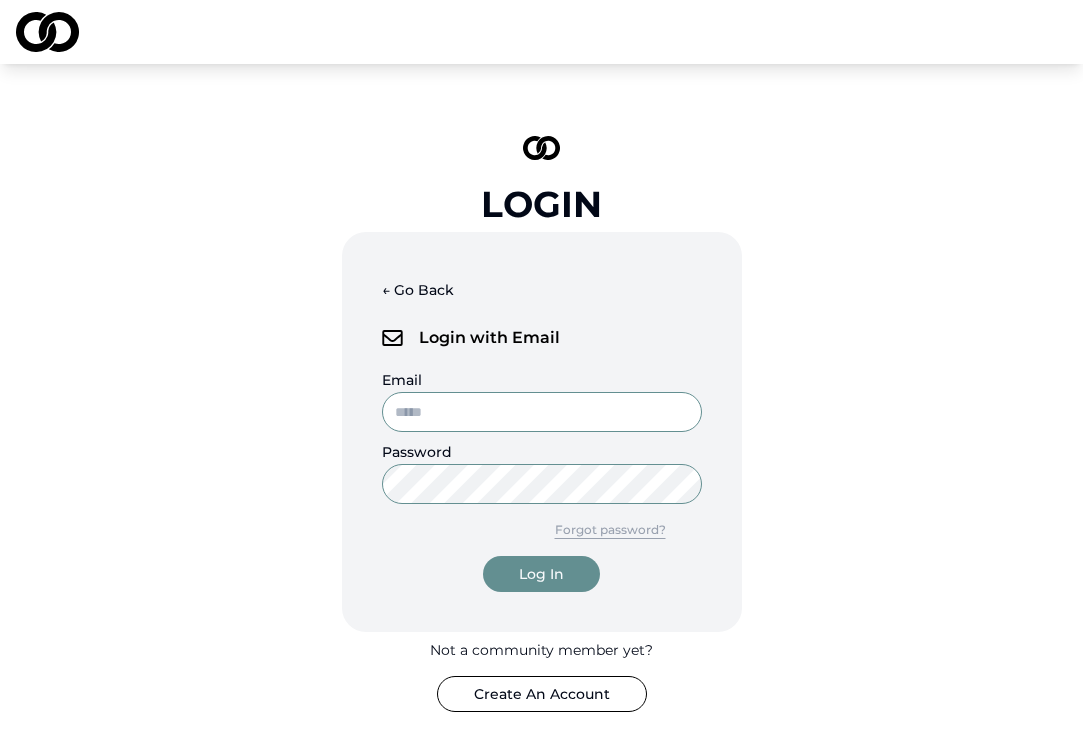 click on "Email" at bounding box center [542, 412] 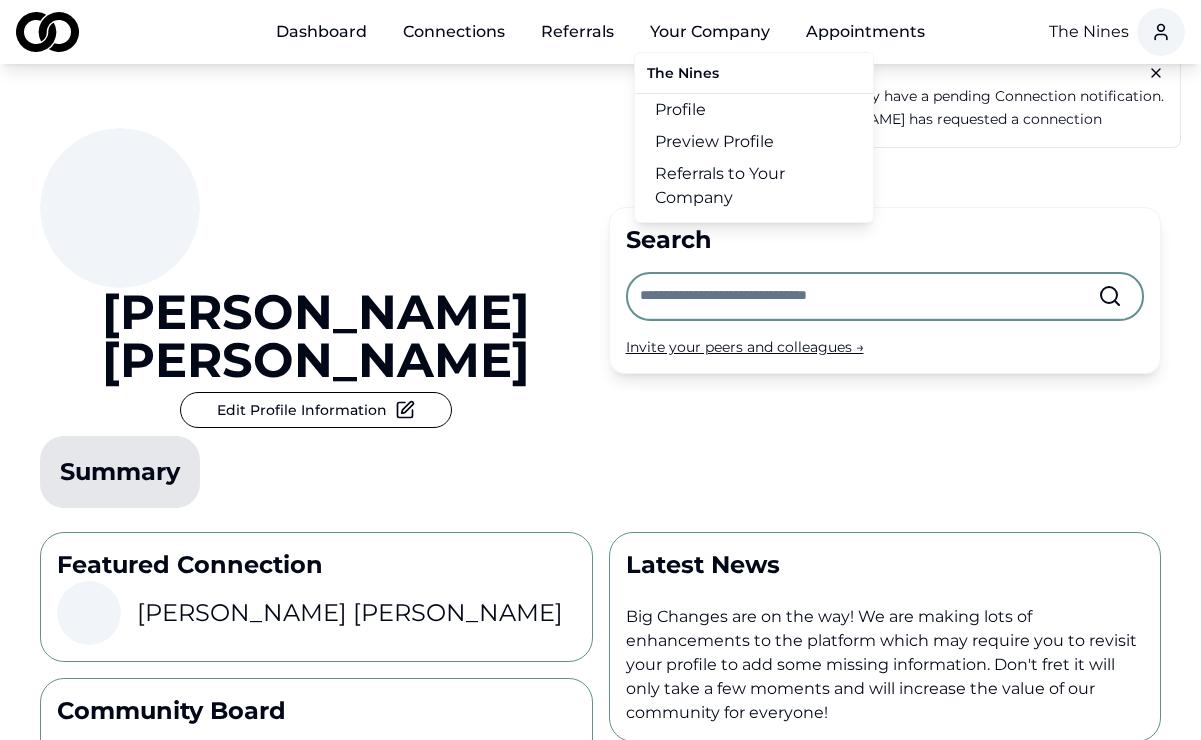 click on "Referrals to Your Company" at bounding box center (754, 186) 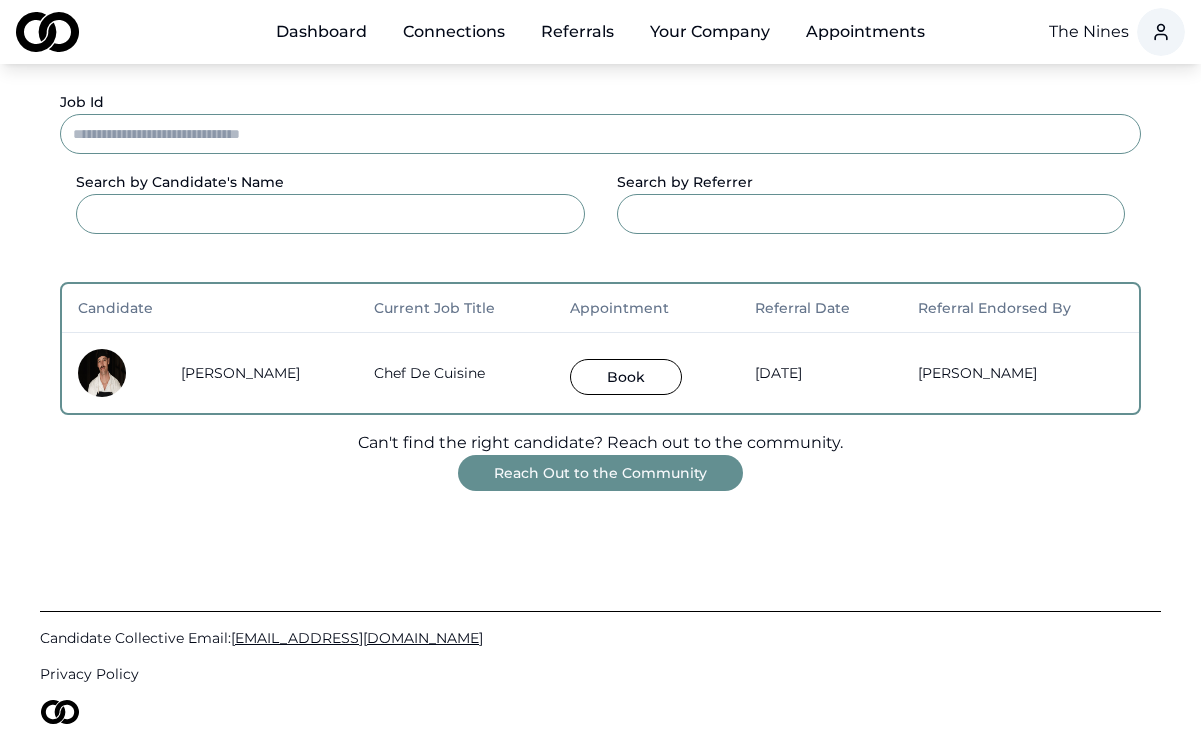 scroll, scrollTop: 0, scrollLeft: 0, axis: both 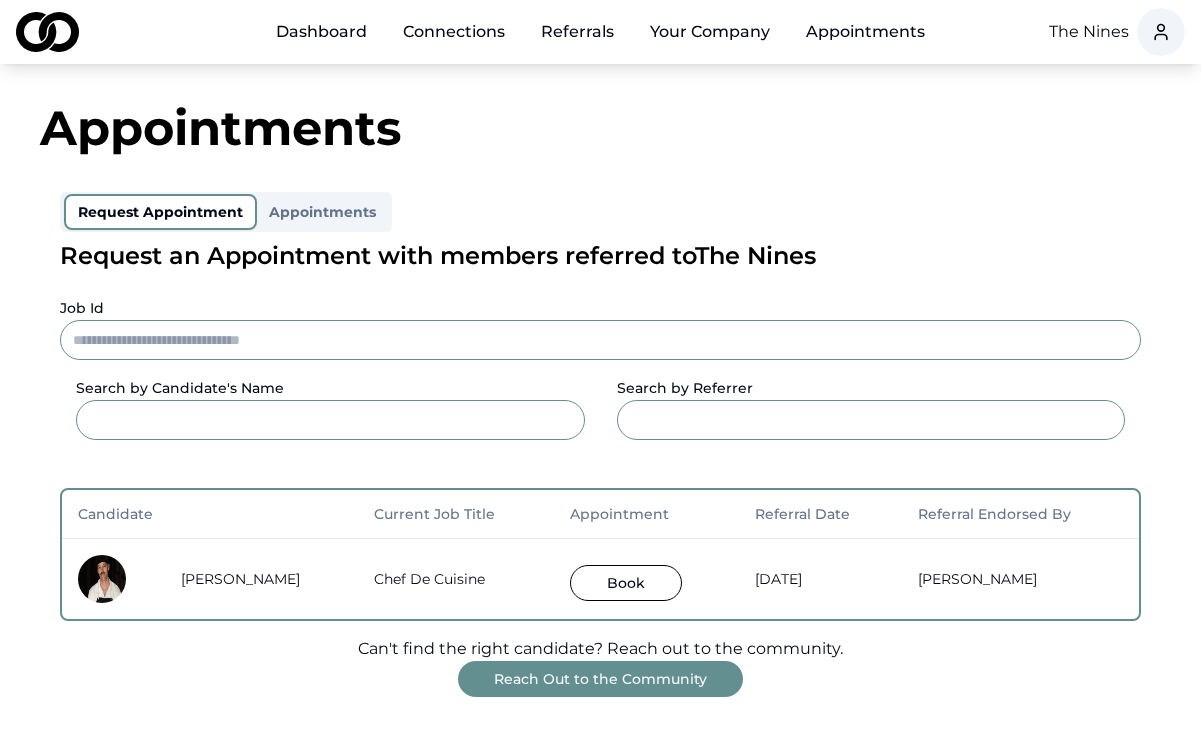 click on "Connections" at bounding box center (454, 32) 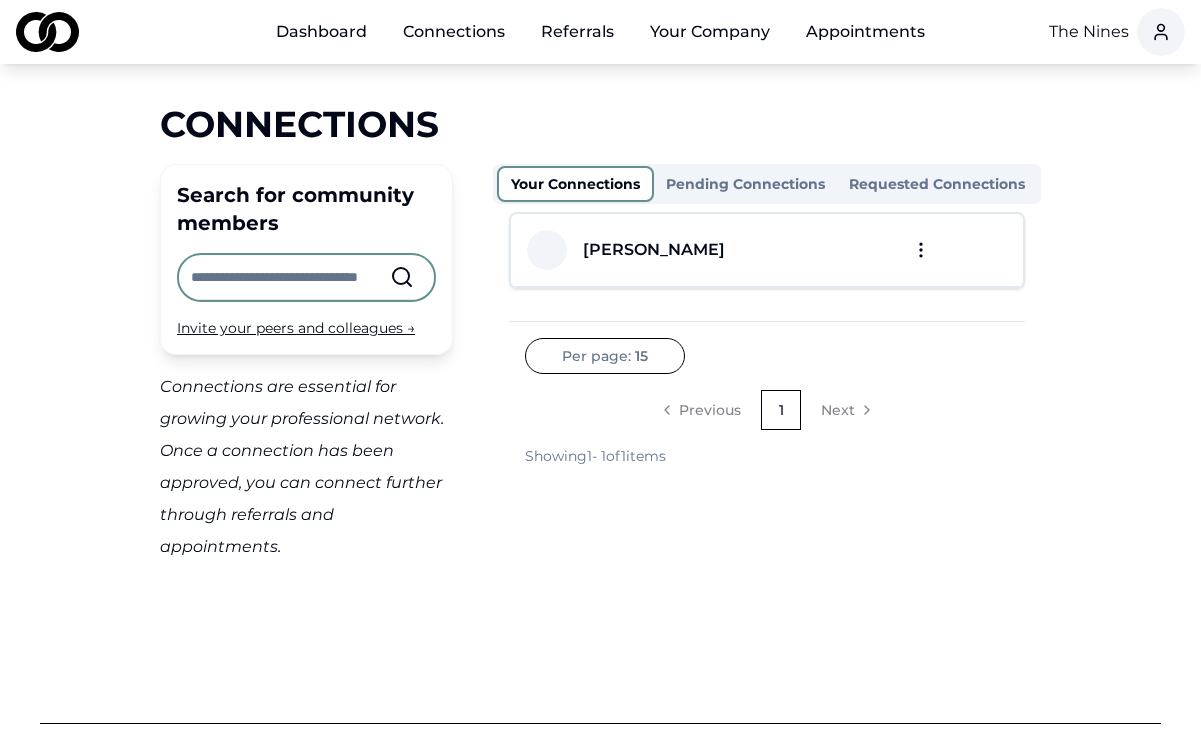 click on "Pending Connections" at bounding box center [745, 184] 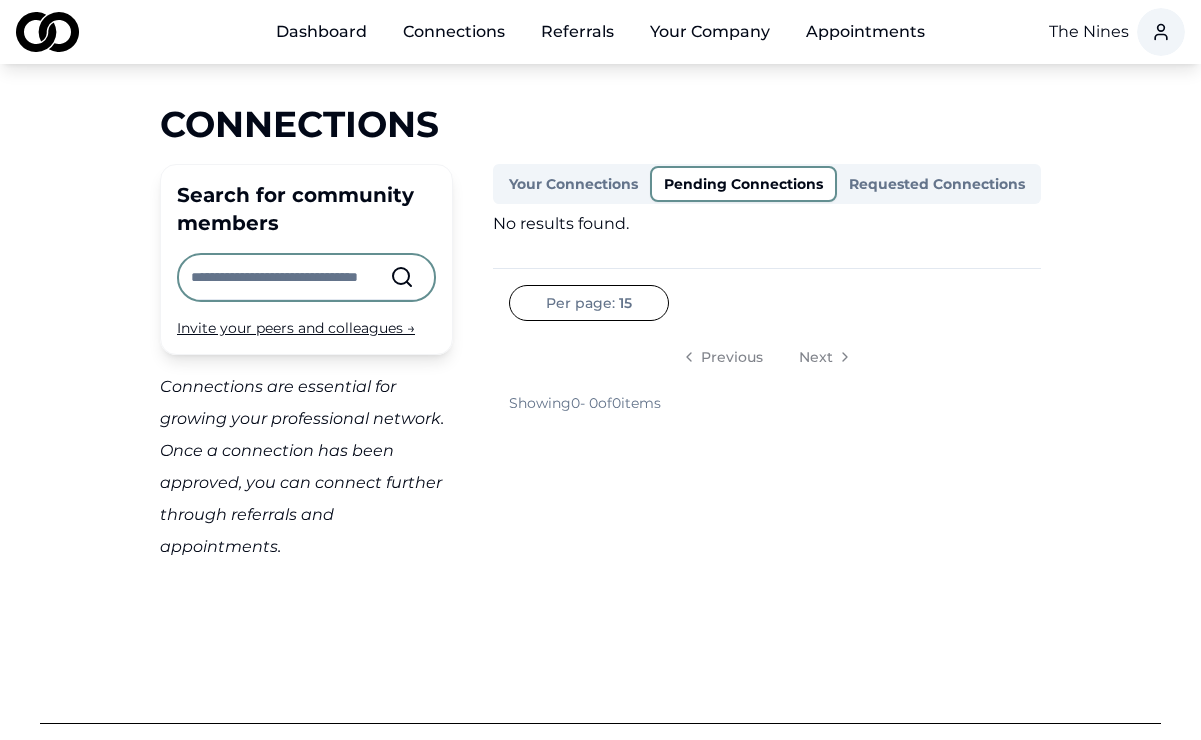 click on "Requested Connections" at bounding box center [937, 184] 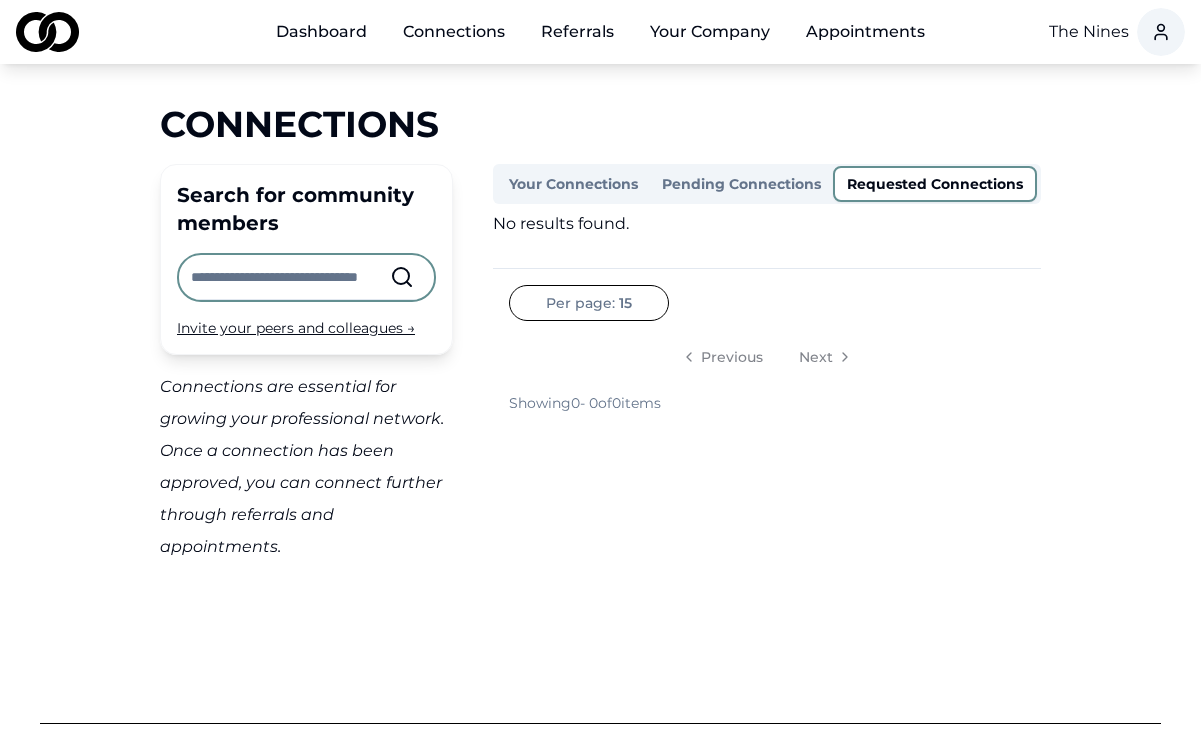 click at bounding box center [290, 277] 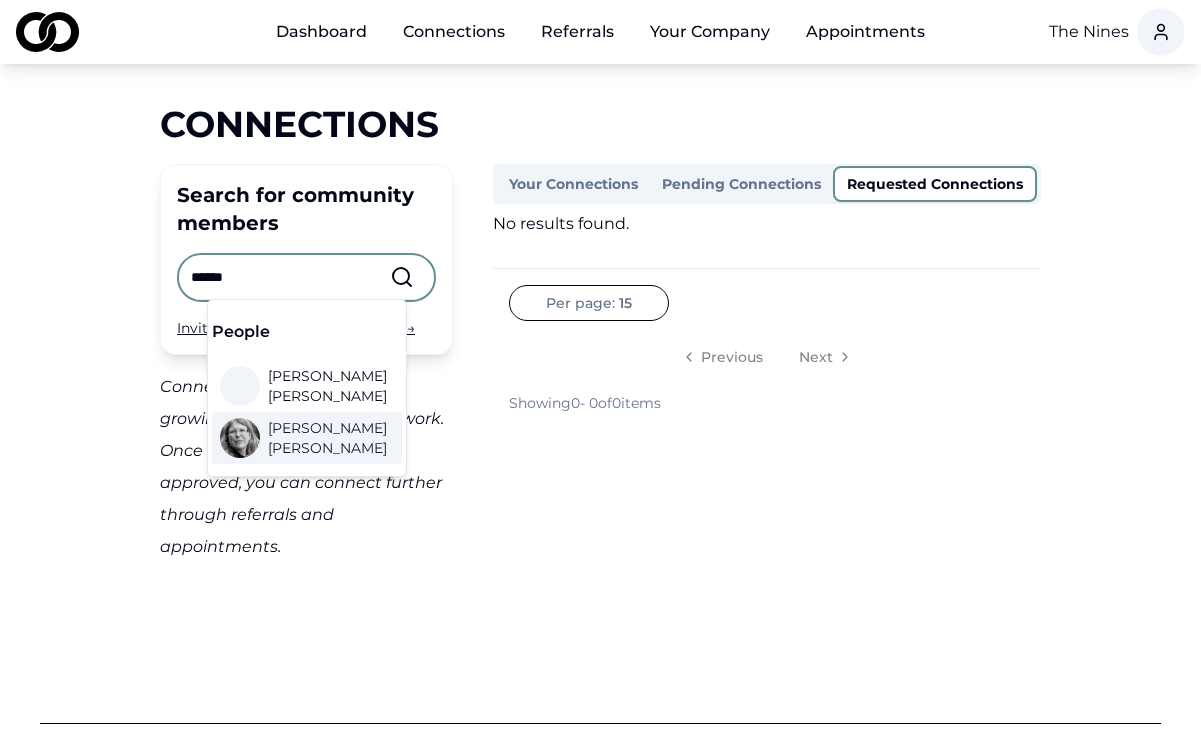 type on "******" 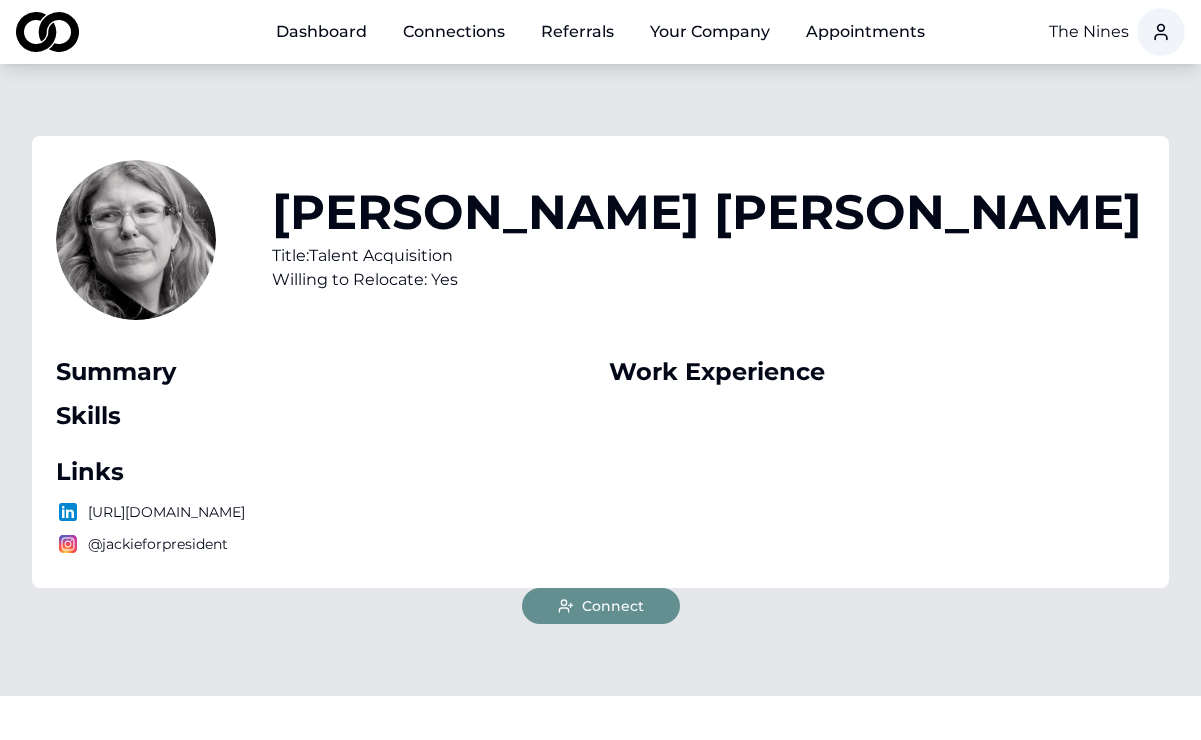 click on "Connect" at bounding box center (601, 606) 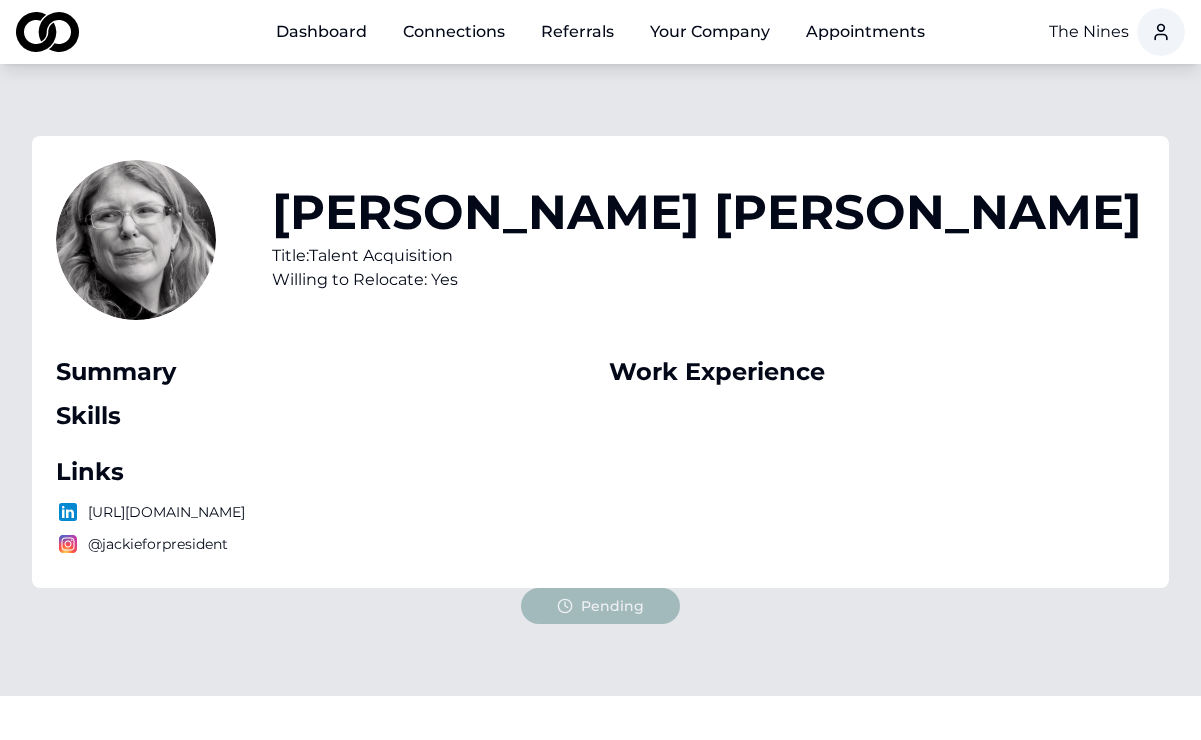 click on "Dashboard" at bounding box center [321, 32] 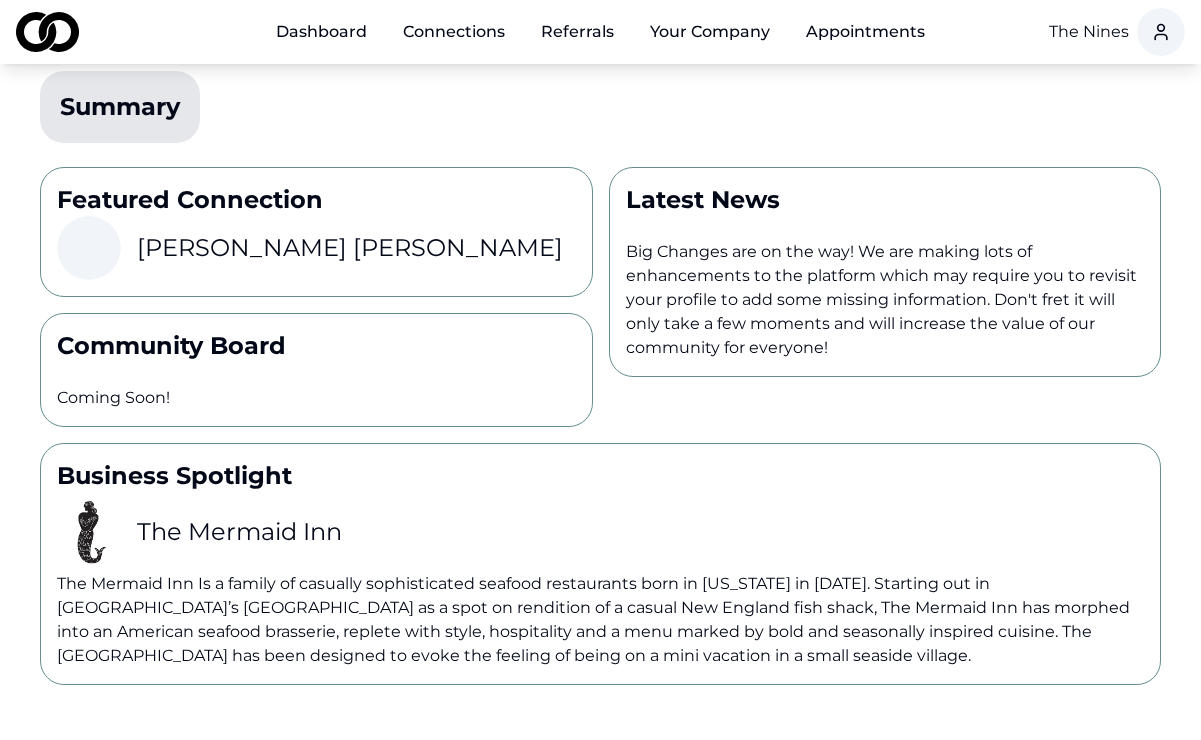 scroll, scrollTop: 0, scrollLeft: 0, axis: both 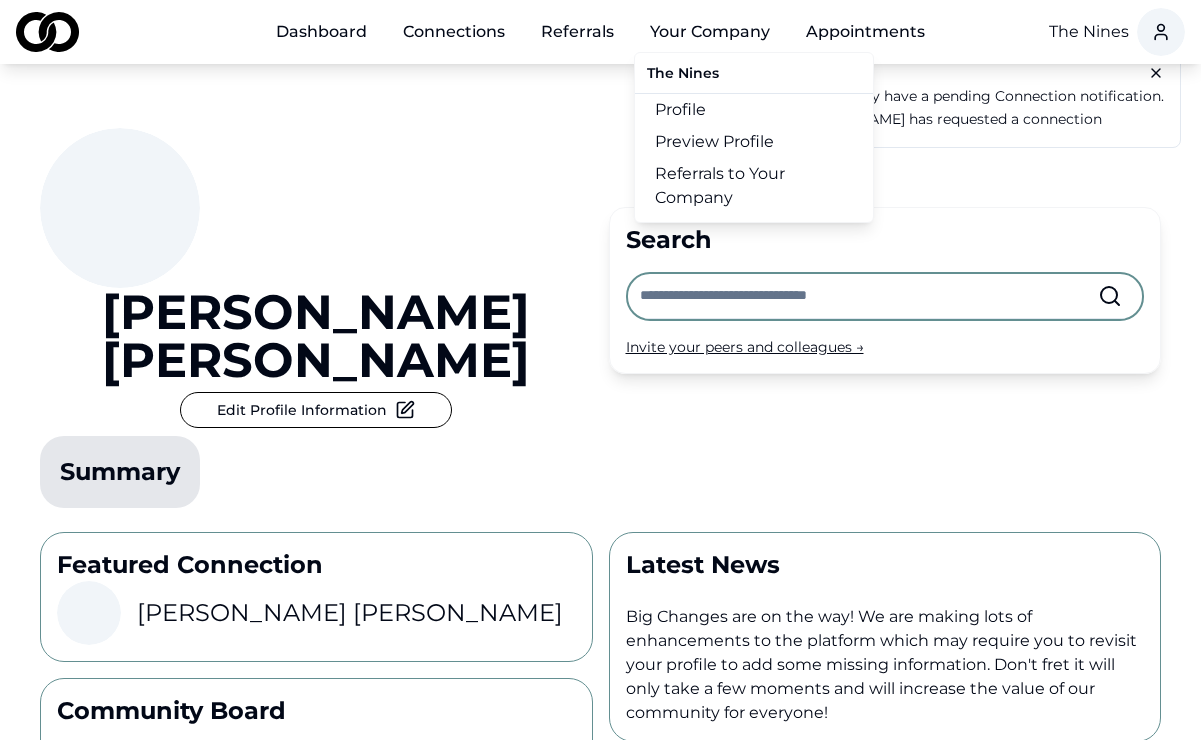click on "Referrals to Your Company" at bounding box center [754, 186] 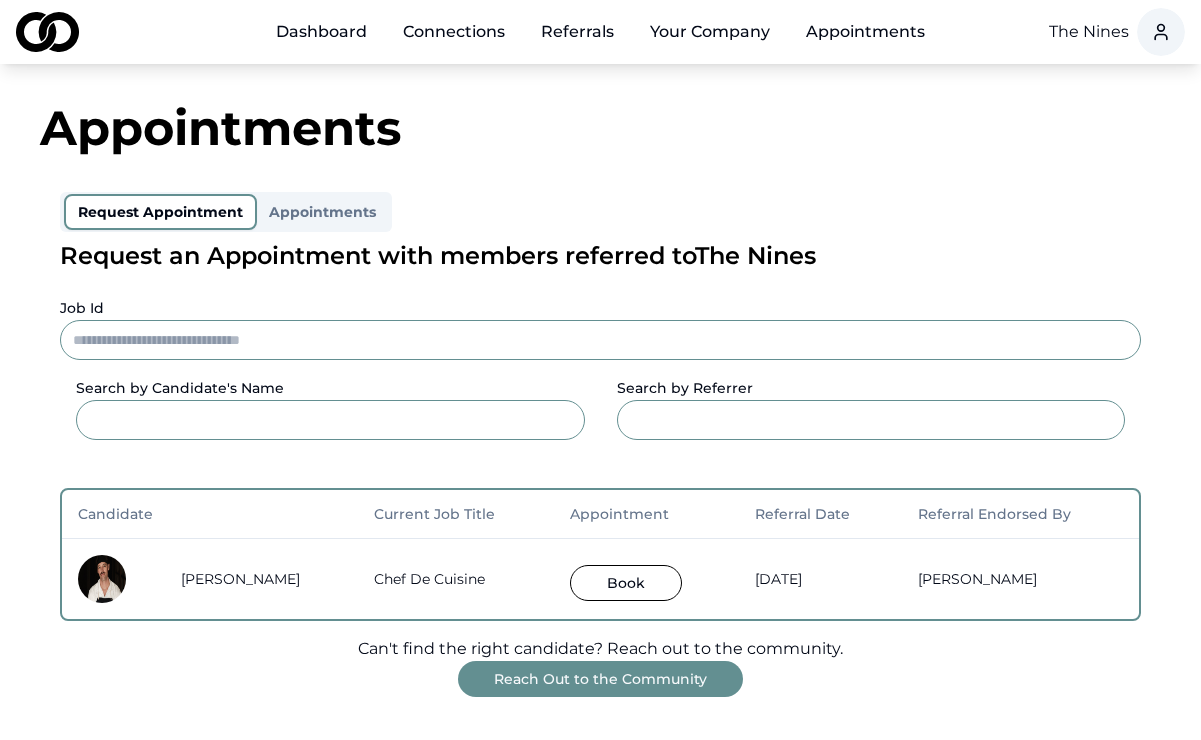 click on "Your Company" at bounding box center (710, 32) 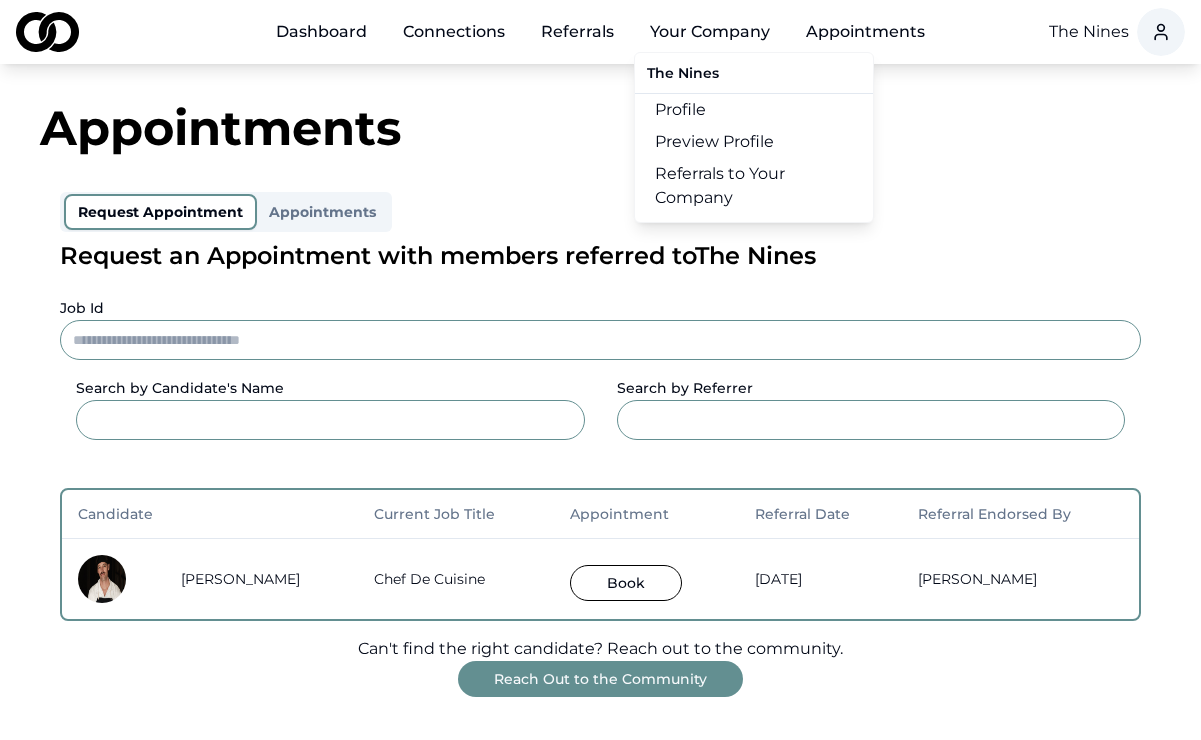 click on "Your Company" at bounding box center [710, 32] 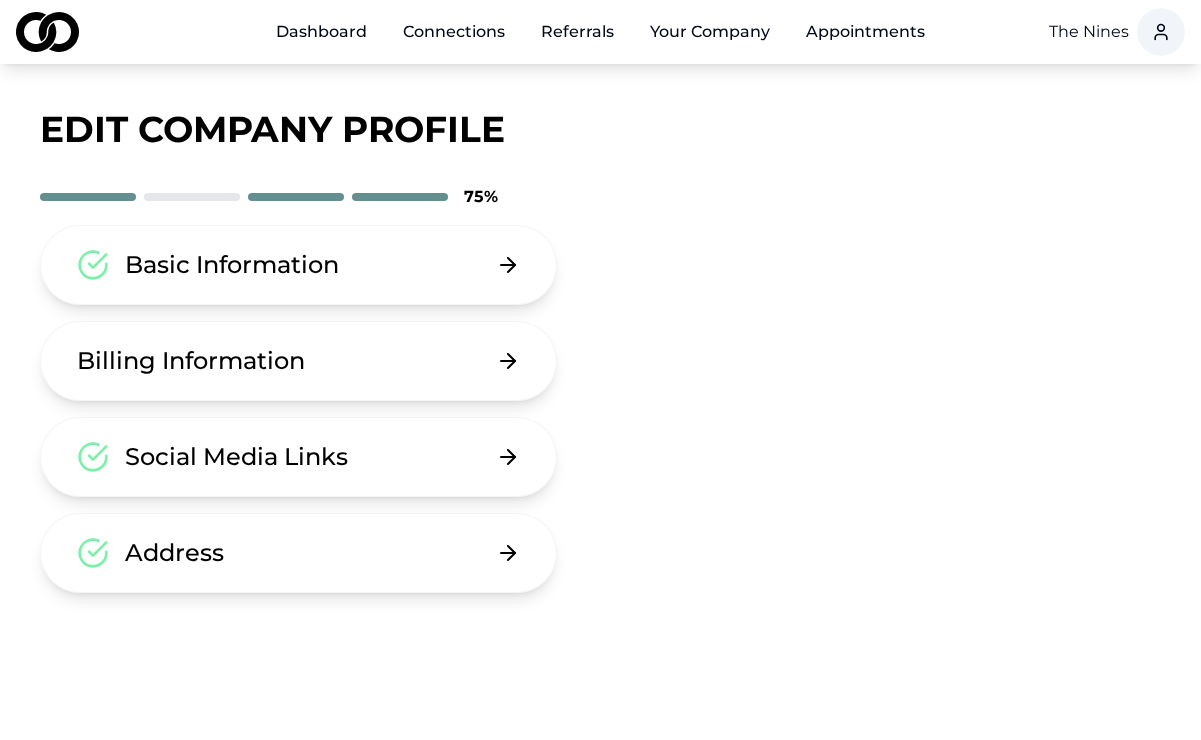 scroll, scrollTop: 0, scrollLeft: 0, axis: both 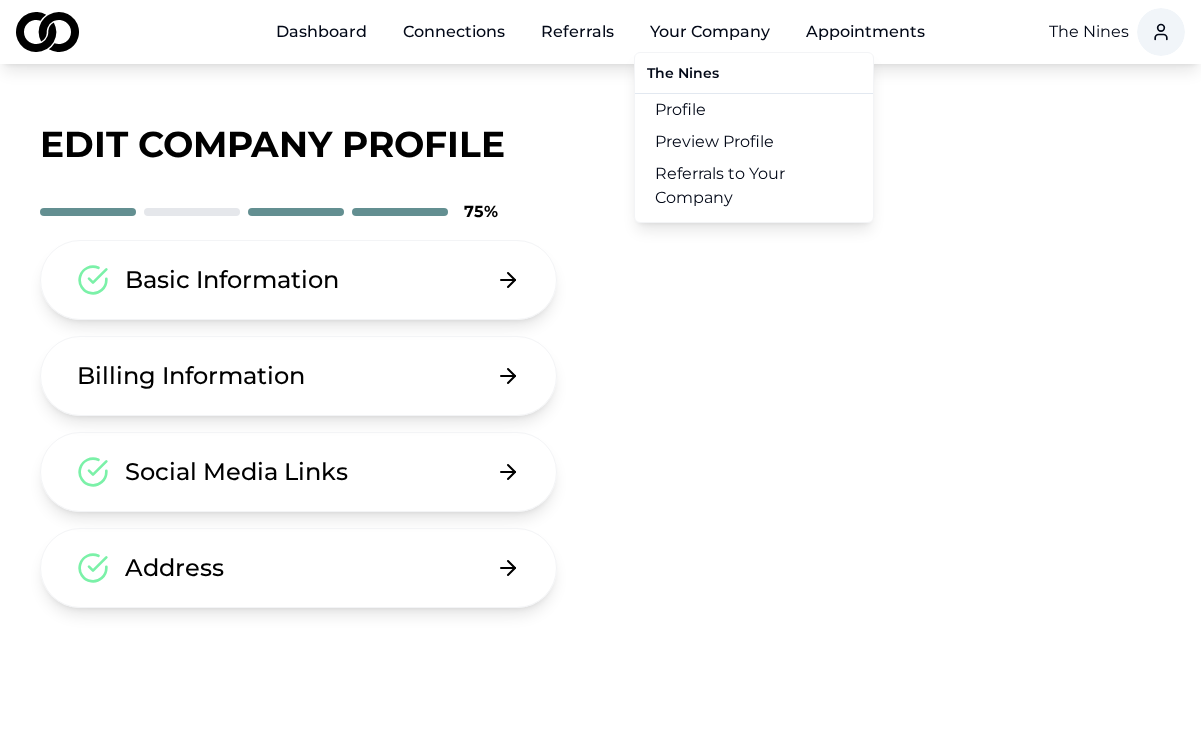 click on "Preview Profile" at bounding box center [754, 142] 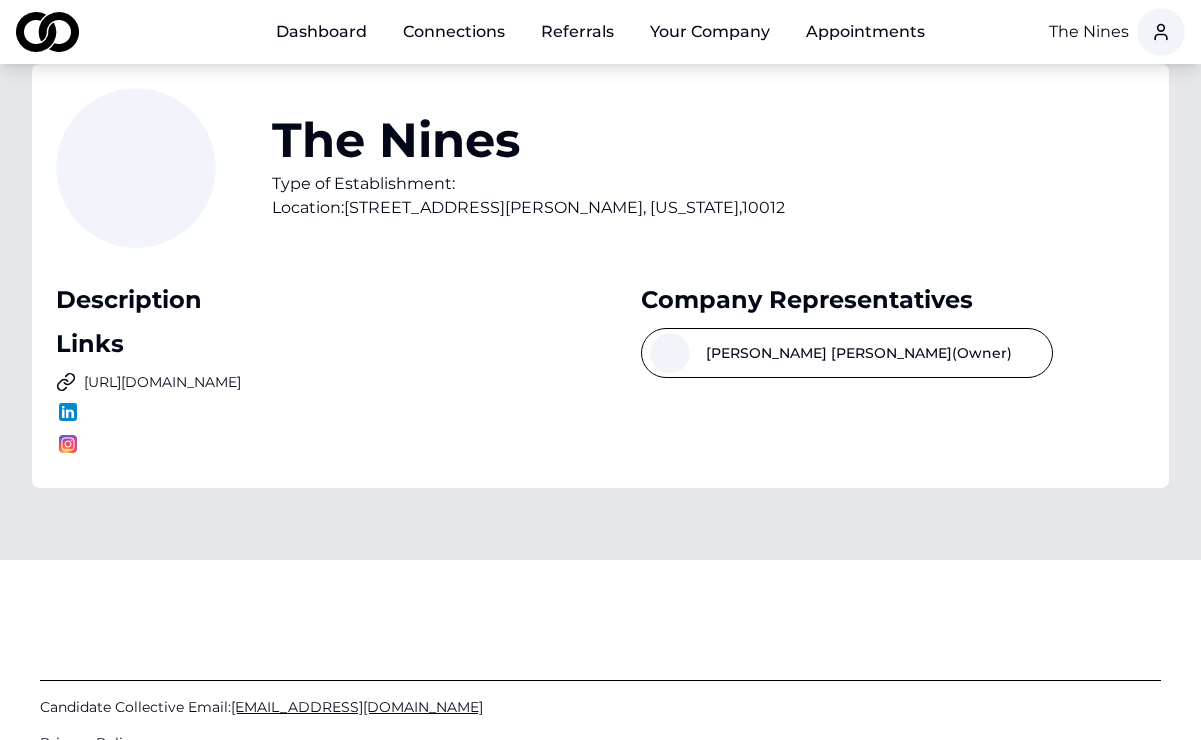 scroll, scrollTop: 0, scrollLeft: 0, axis: both 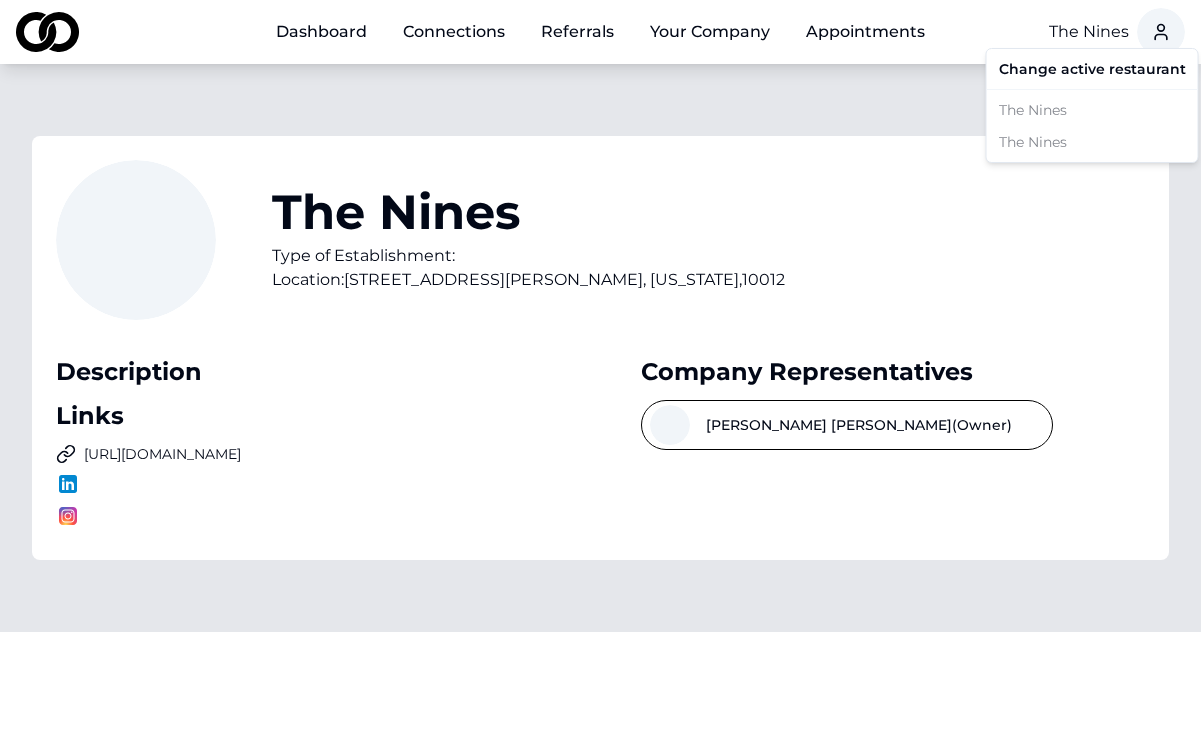click on "Dashboard Connections Referrals Your Company   Appointments The Nines The Nines Type of Establishment:  Location:  9 Great Jones Street ,   New York ,  10012 Description Links http://ninesnyc.com/ Company Representatives Katie   Smith  (Owner) Candidate Collective Email:  Info@CandidateCollective.com Privacy Policy /company-profile/31a2d4d4-4d9d-4ee7-8351-c77dbc70fe88 Change active restaurant The Nines The Nines" at bounding box center (600, 370) 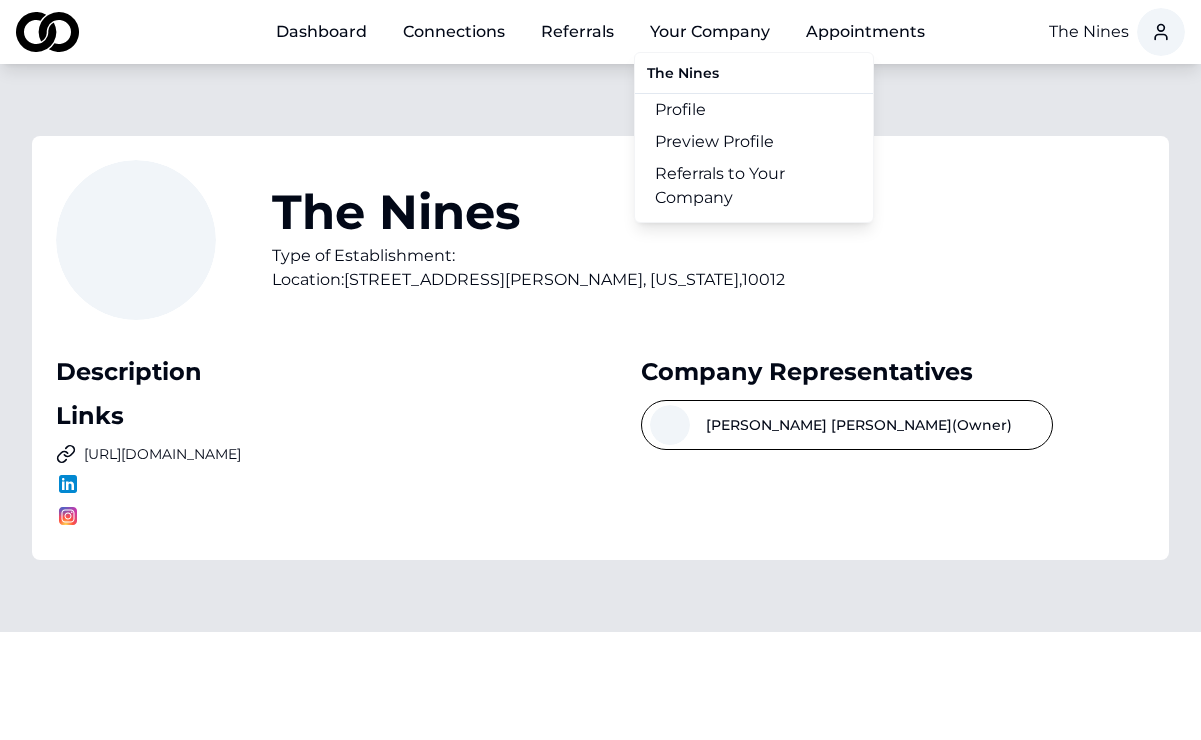 click on "Profile" at bounding box center (754, 110) 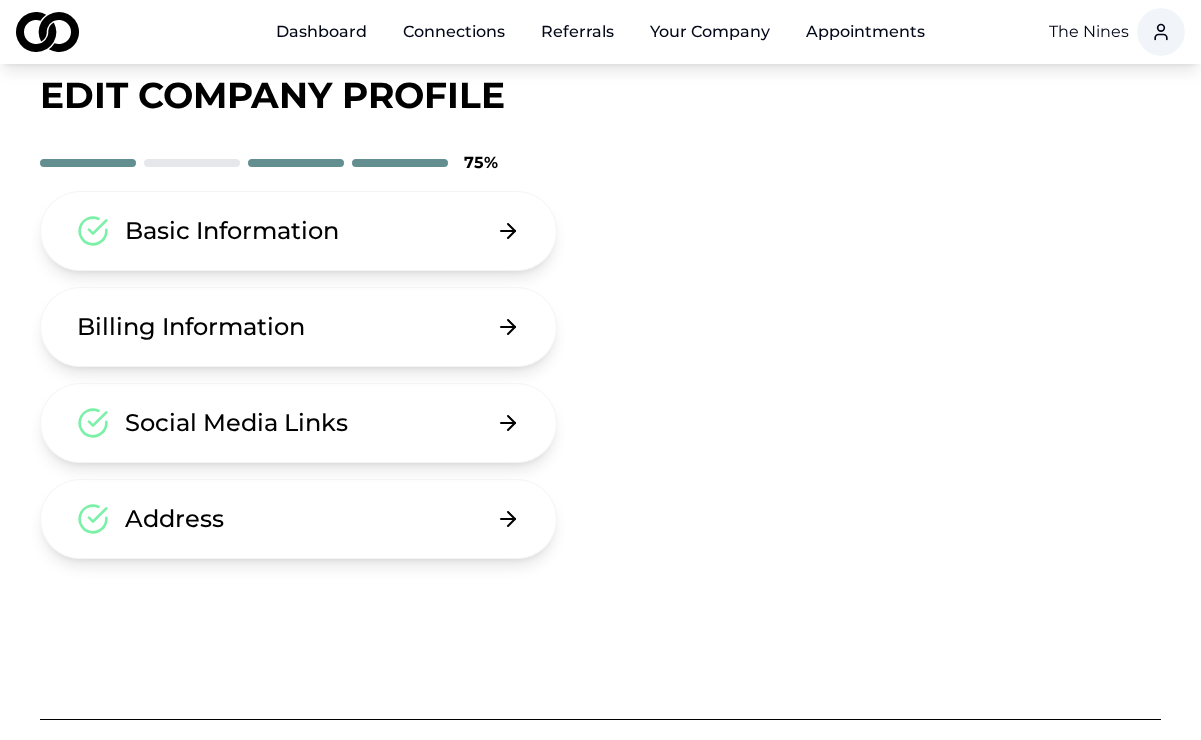 scroll, scrollTop: 0, scrollLeft: 0, axis: both 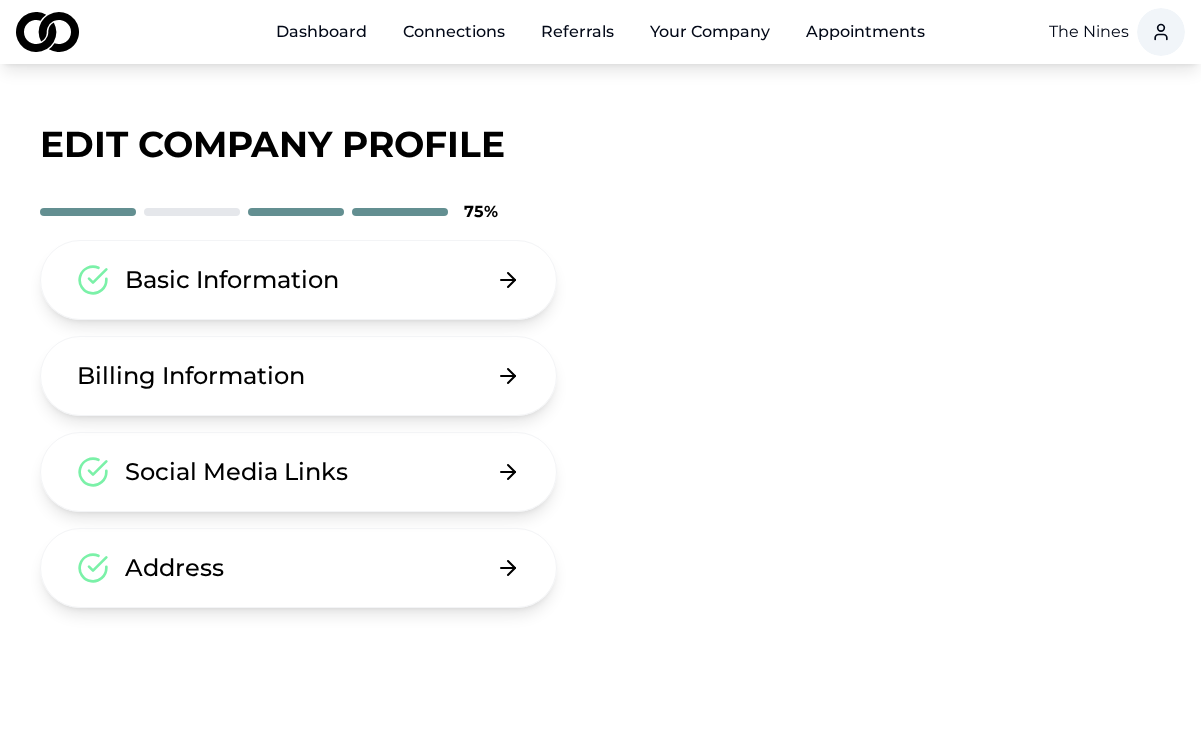 click on "Dashboard" at bounding box center (321, 32) 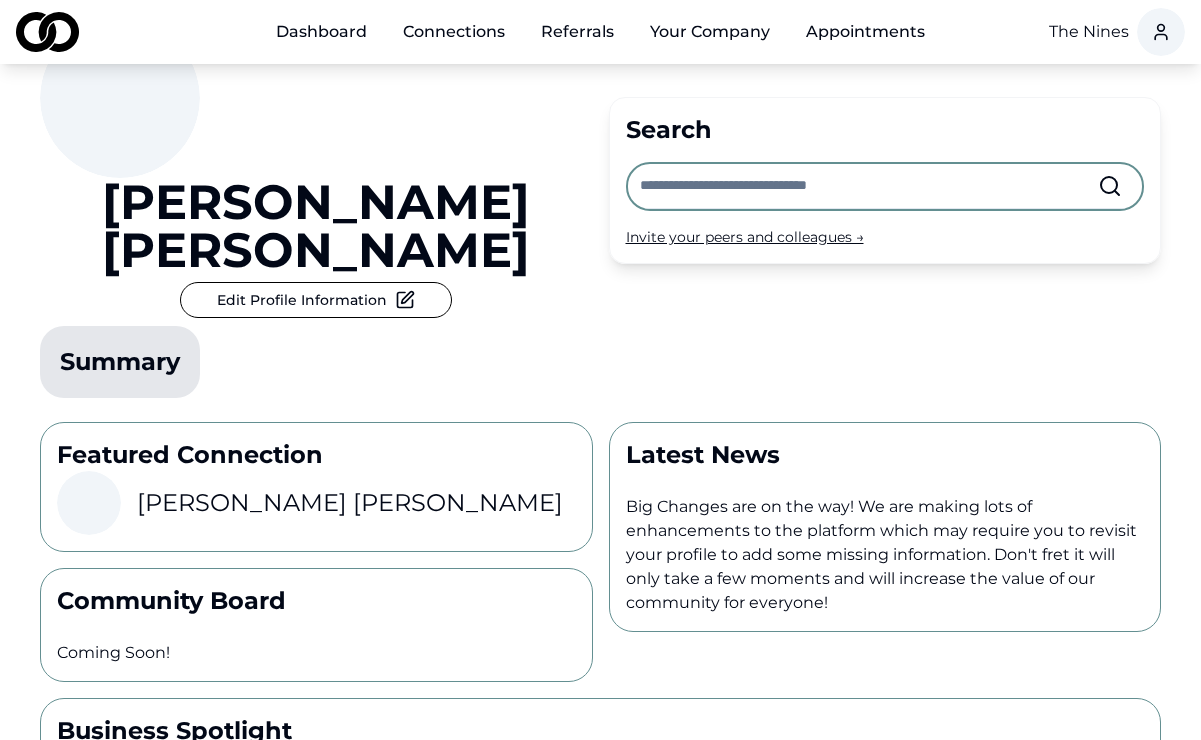 scroll, scrollTop: 0, scrollLeft: 0, axis: both 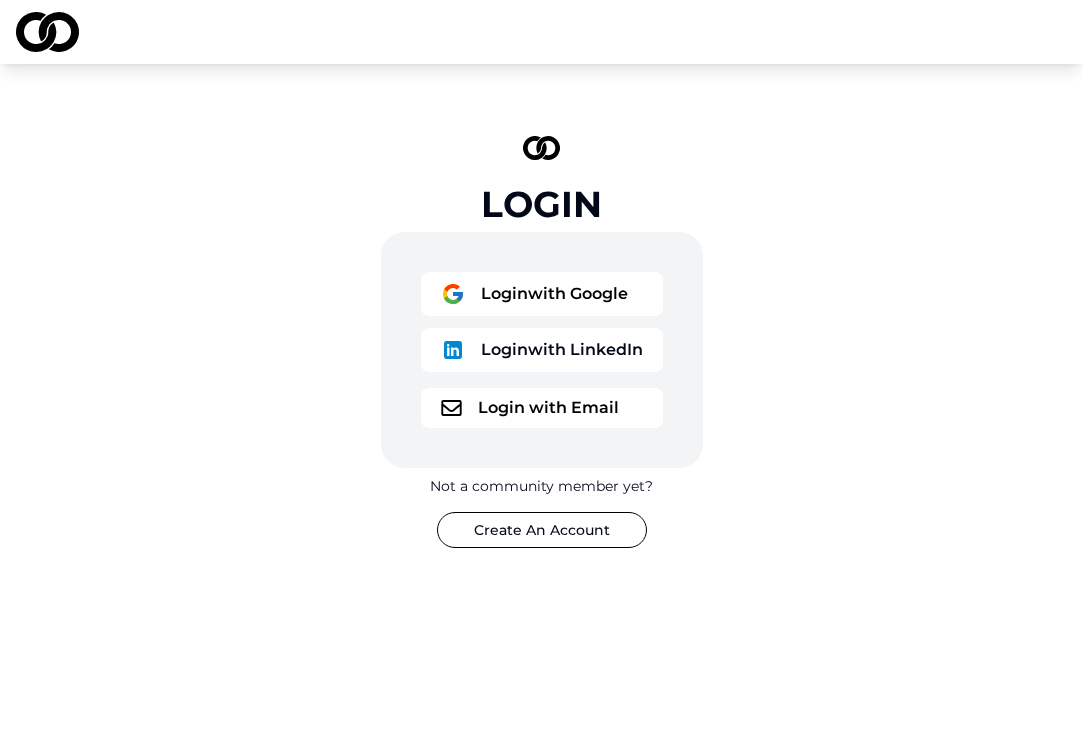 click on "Login with Email" at bounding box center [542, 408] 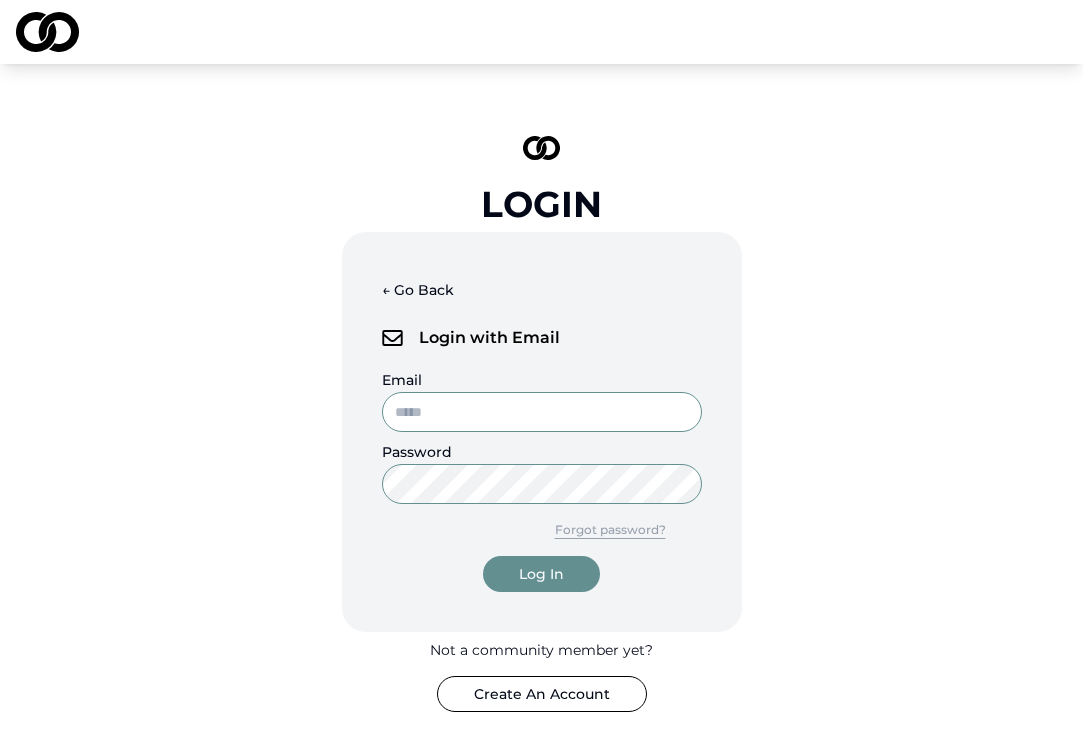 click on "Email" at bounding box center (542, 412) 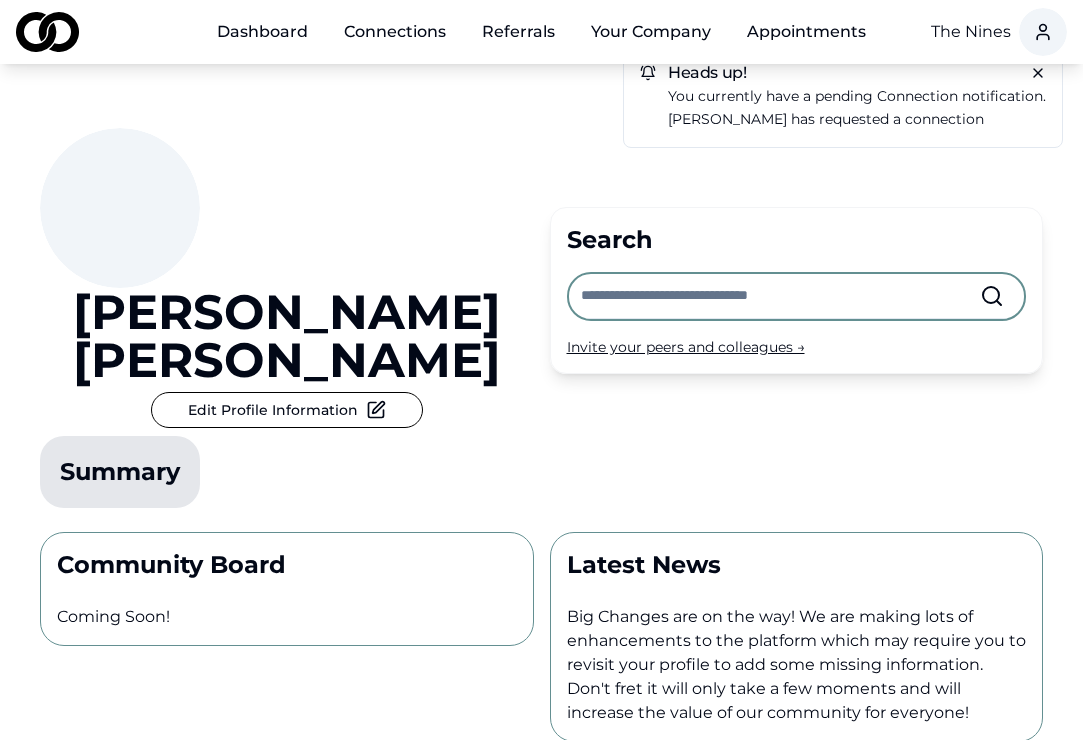 click on "You currently have a pending   connection   notification." at bounding box center [857, 96] 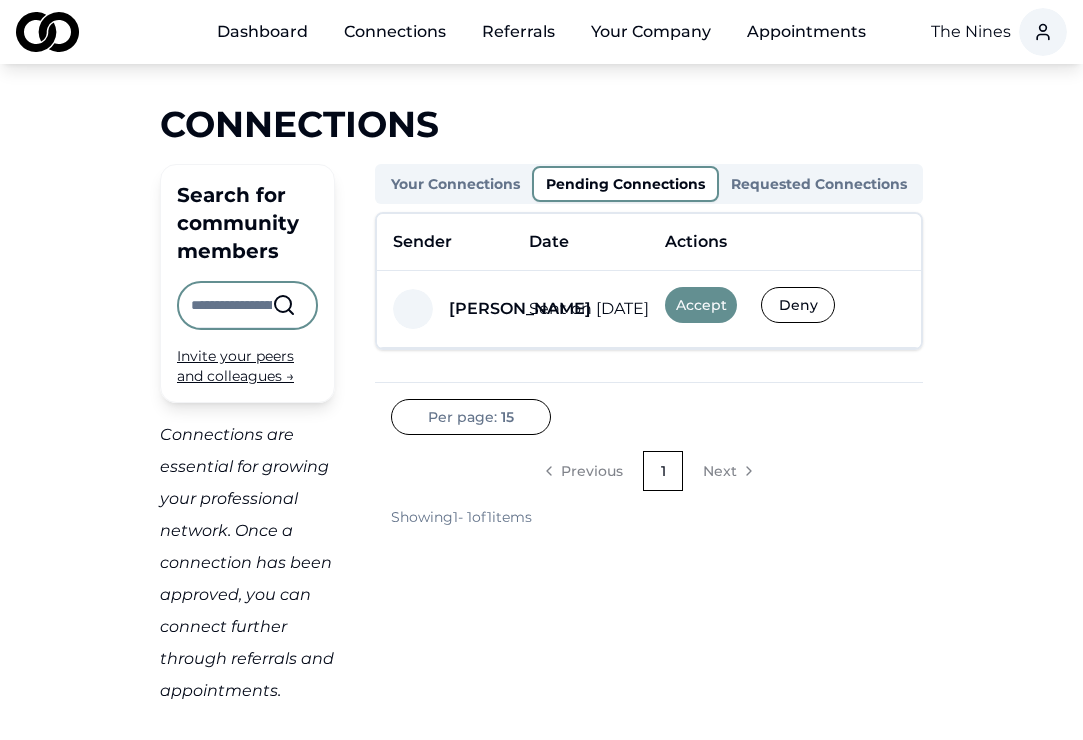 click on "Accept" at bounding box center (701, 305) 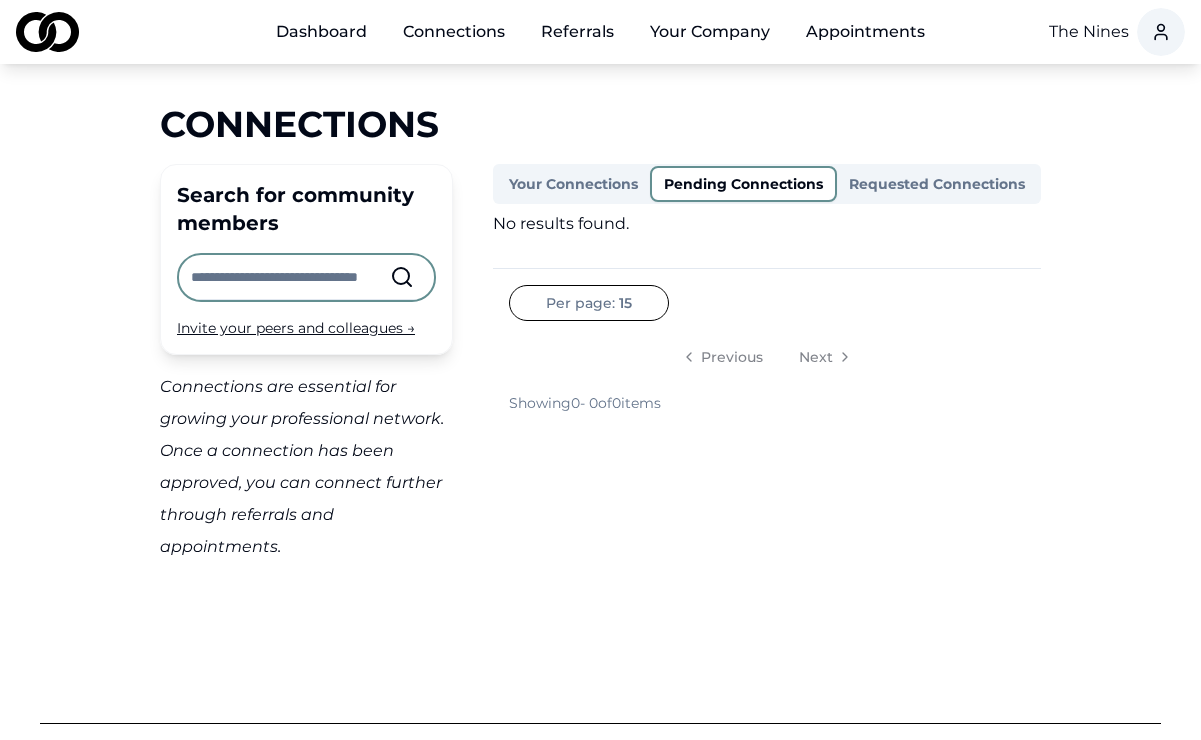 click on "Dashboard" at bounding box center (321, 32) 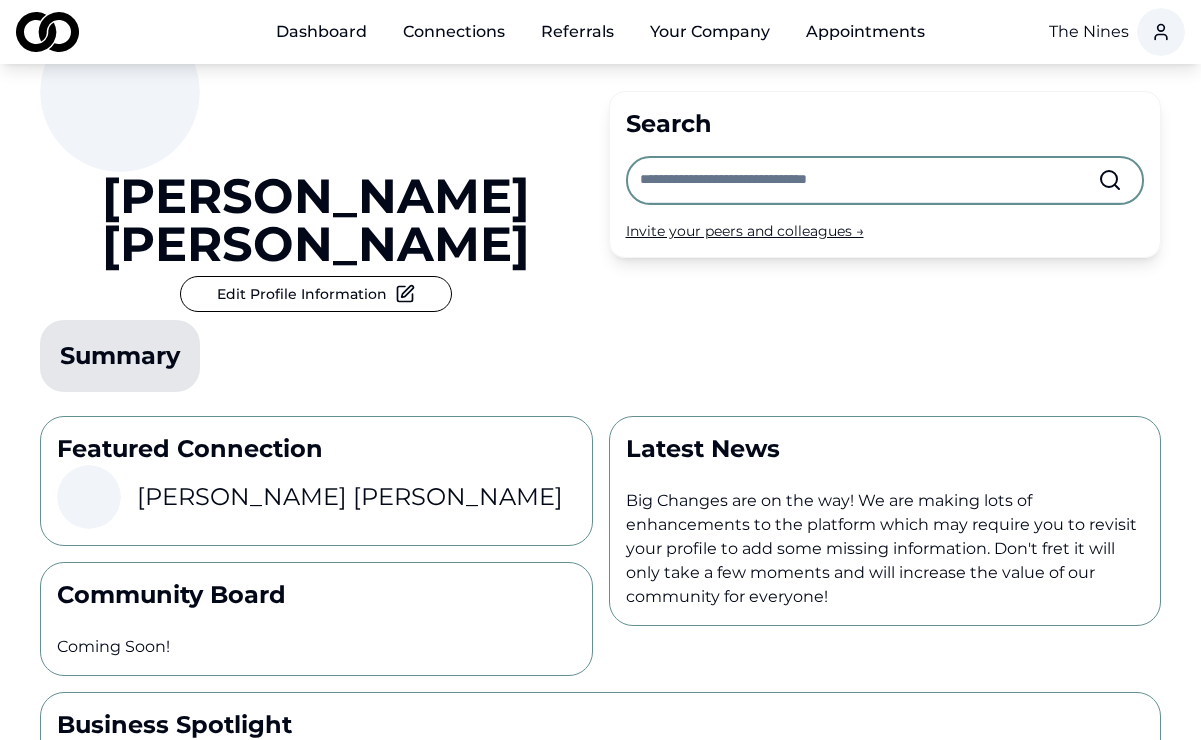 scroll, scrollTop: 0, scrollLeft: 0, axis: both 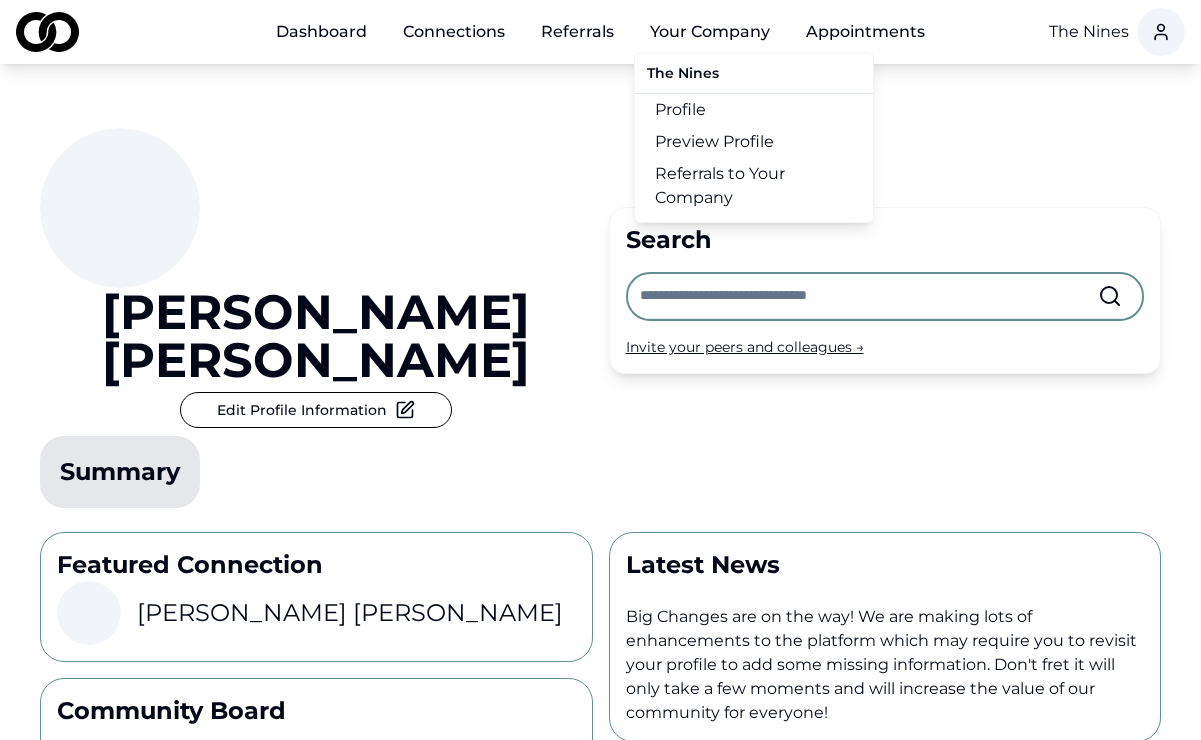click on "Your Company" at bounding box center [710, 32] 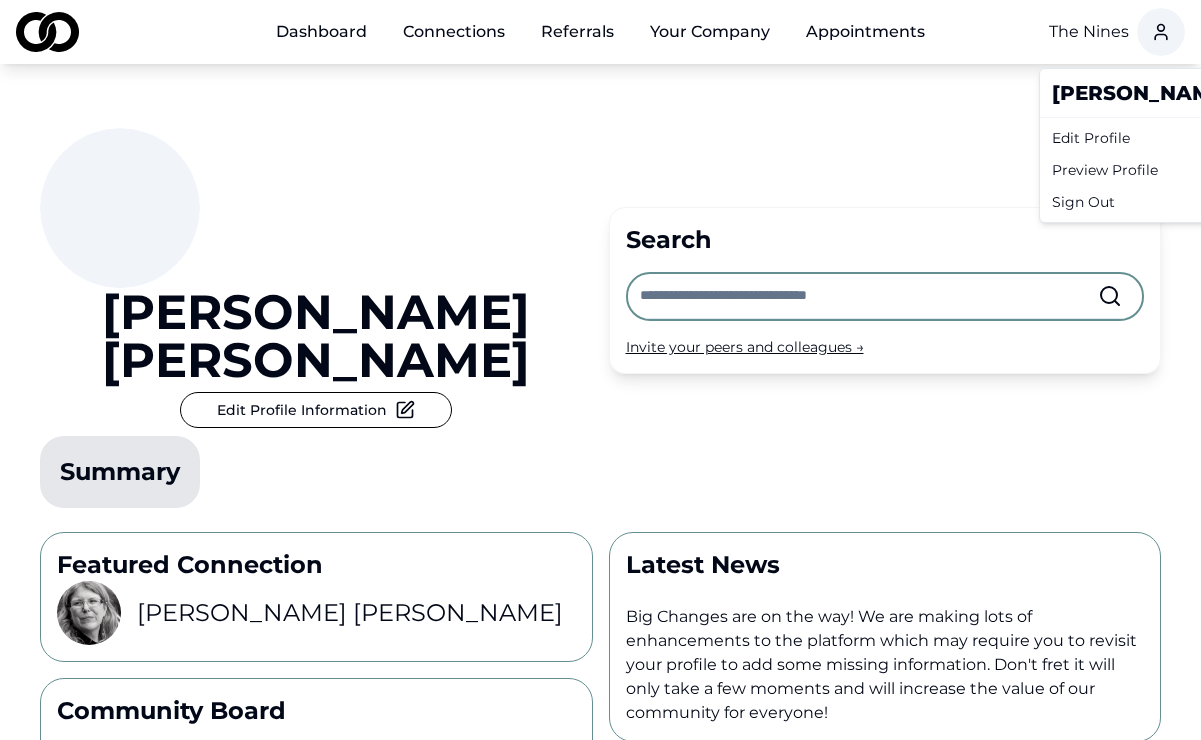 click on "Dashboard Connections Referrals Your Company   Appointments The Nines Katie   Smith Edit Profile Information Summary Search Invite your peers and colleagues → Featured Connection Jackie   McMann-Oliveri Community Board Coming Soon! Latest News Big Changes are on the way!
We are making lots of enhancements to the platform which may require you to revisit your profile to add some missing information. Don't fret it will only take a few moments and will increase the value of our community for everyone! Business Spotlight The Mermaid Inn  The Mermaid Inn
Is a family of casually sophisticated seafood restaurants born in New York in 2003.
Starting out in Manhattan’s East Village as a spot on rendition of a casual New England fish shack, The Mermaid Inn has morphed into an American seafood brasserie, replete with style, hospitality and a menu marked by bold and seasonally inspired cuisine. The Mermaid Inn has been designed to evoke the feeling of being on a mini vacation in a small seaside village.  Katie" at bounding box center [600, 370] 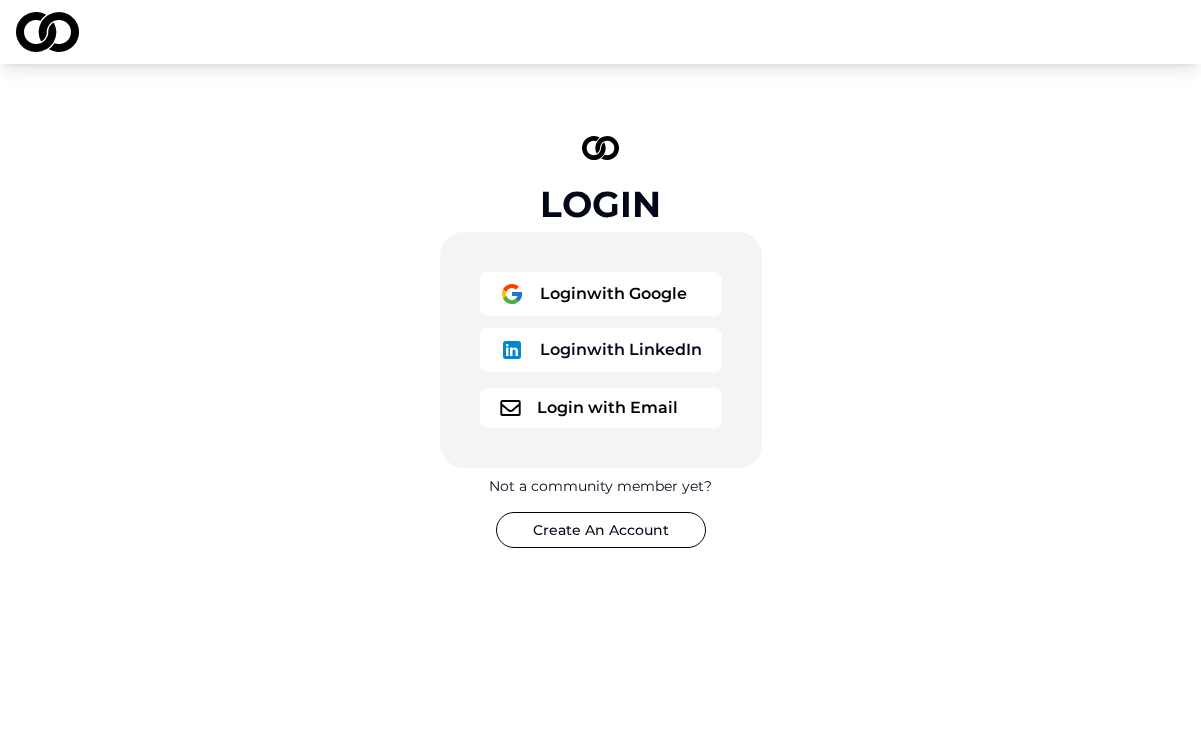 click on "Create An Account" at bounding box center [601, 530] 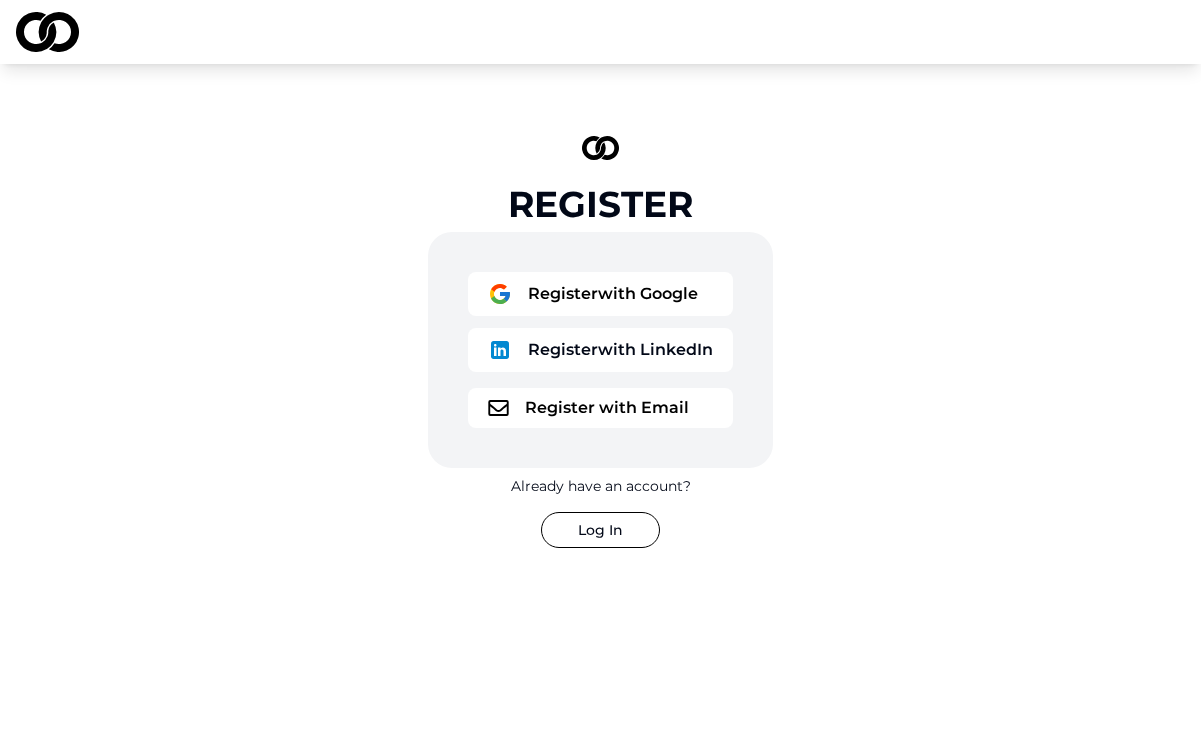 click on "Register with Email" at bounding box center (600, 408) 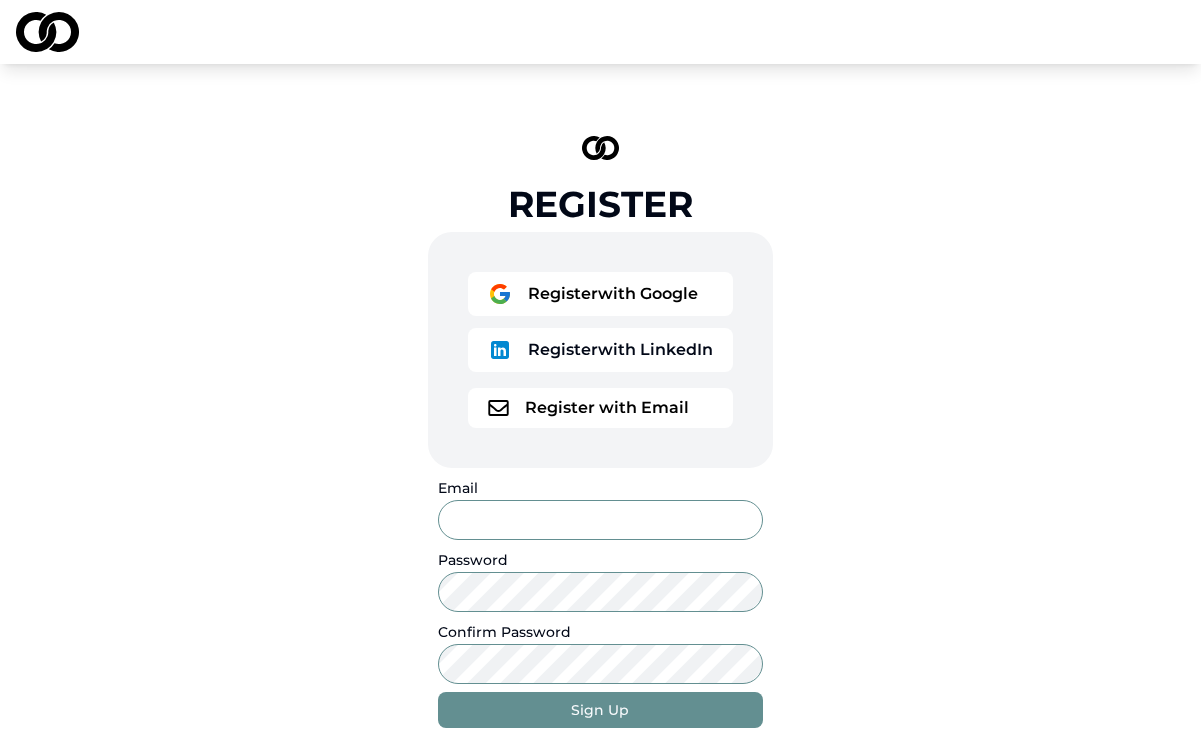 click on "Email" at bounding box center (600, 520) 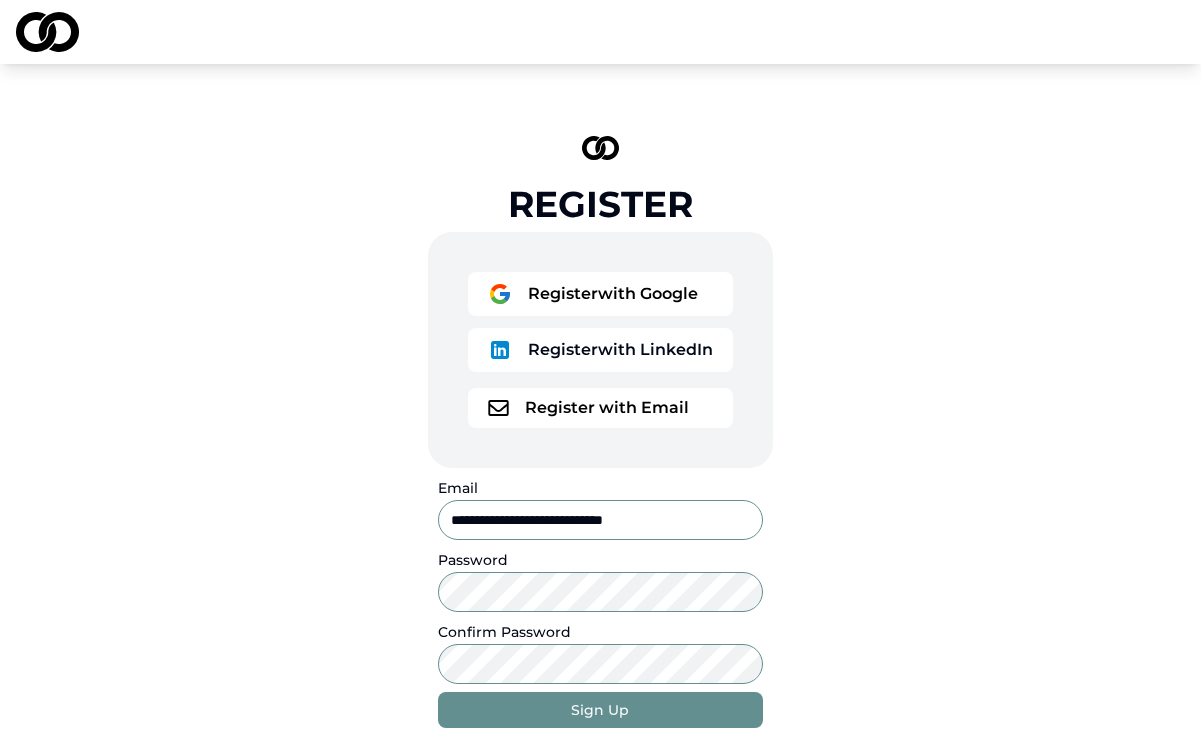 click on "Sign Up" at bounding box center [600, 710] 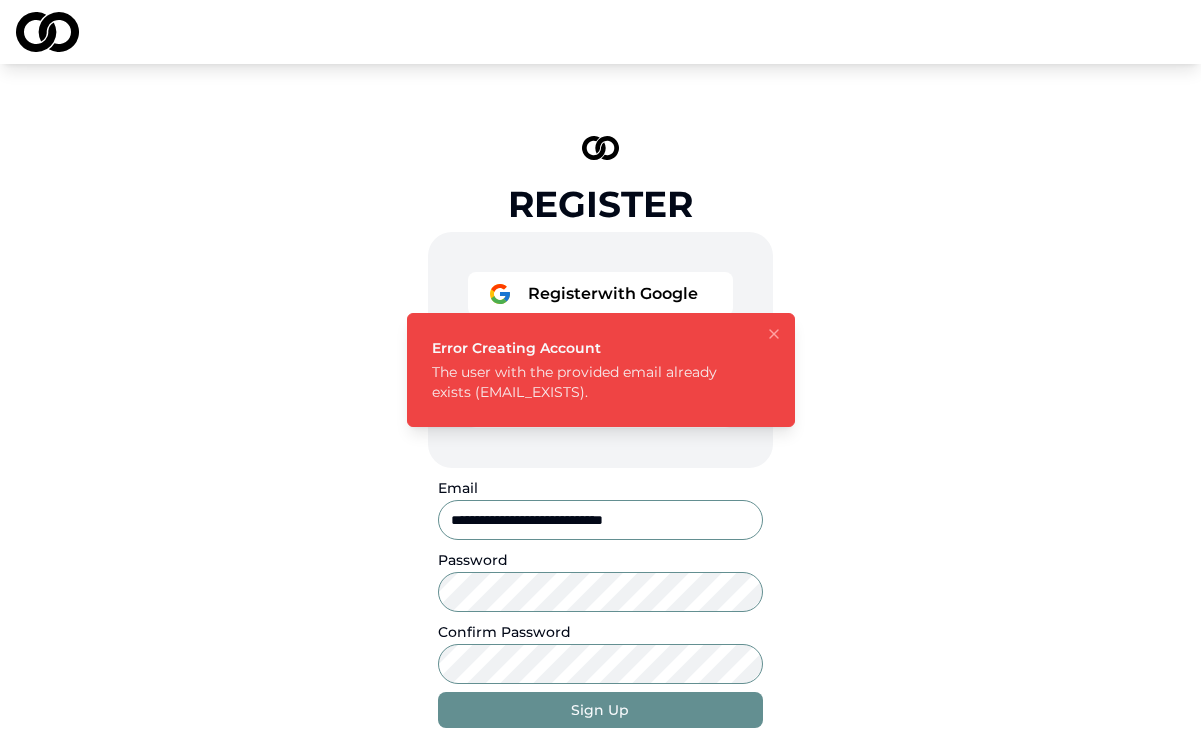 click on "**********" at bounding box center (601, 472) 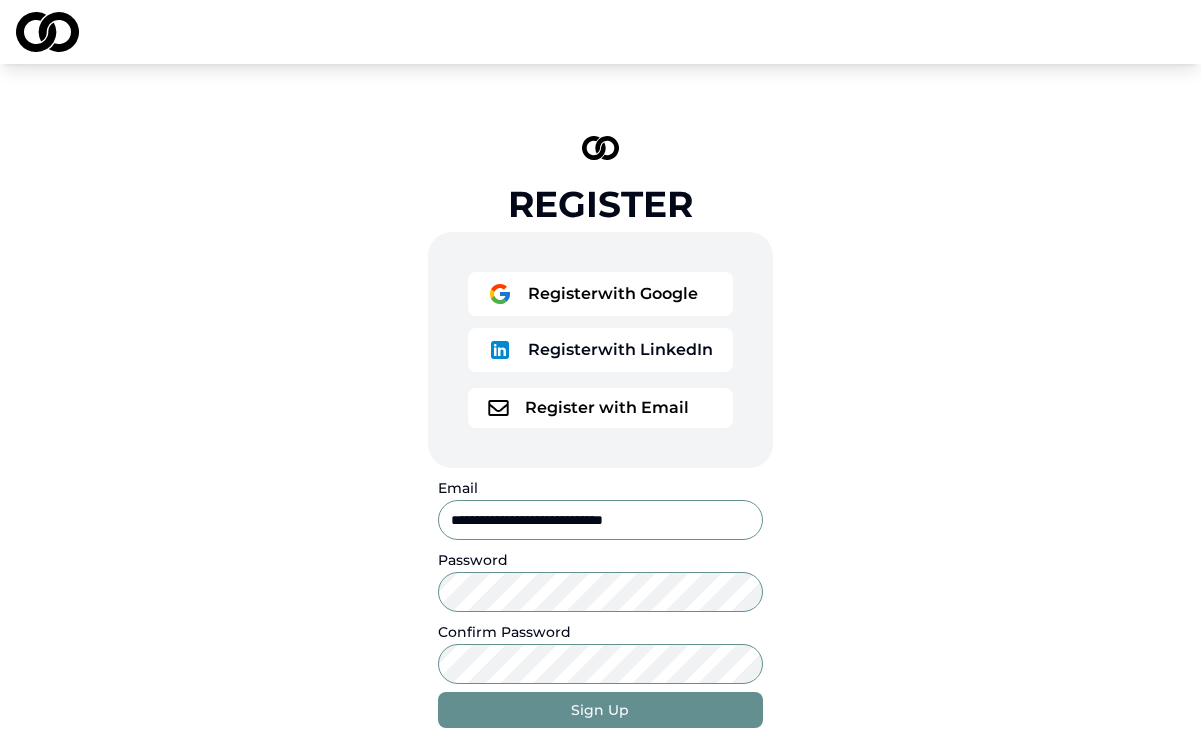 click on "**********" at bounding box center [600, 602] 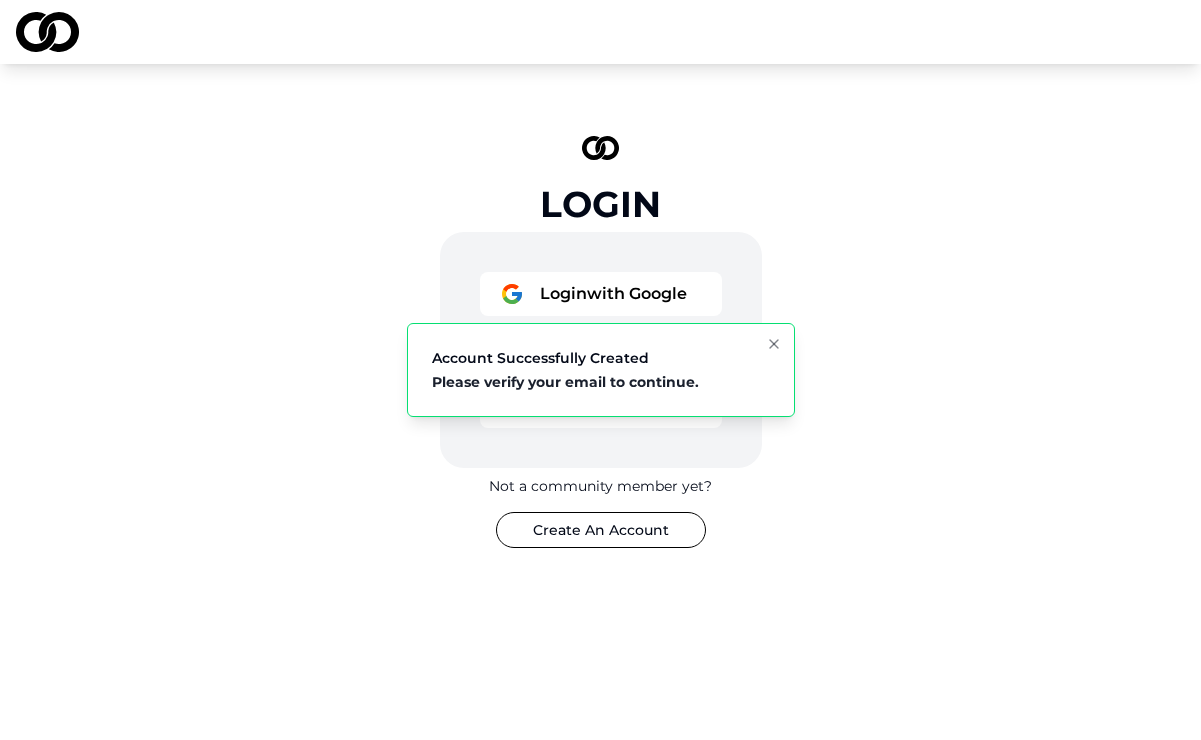 click on "Create An Account" at bounding box center [601, 530] 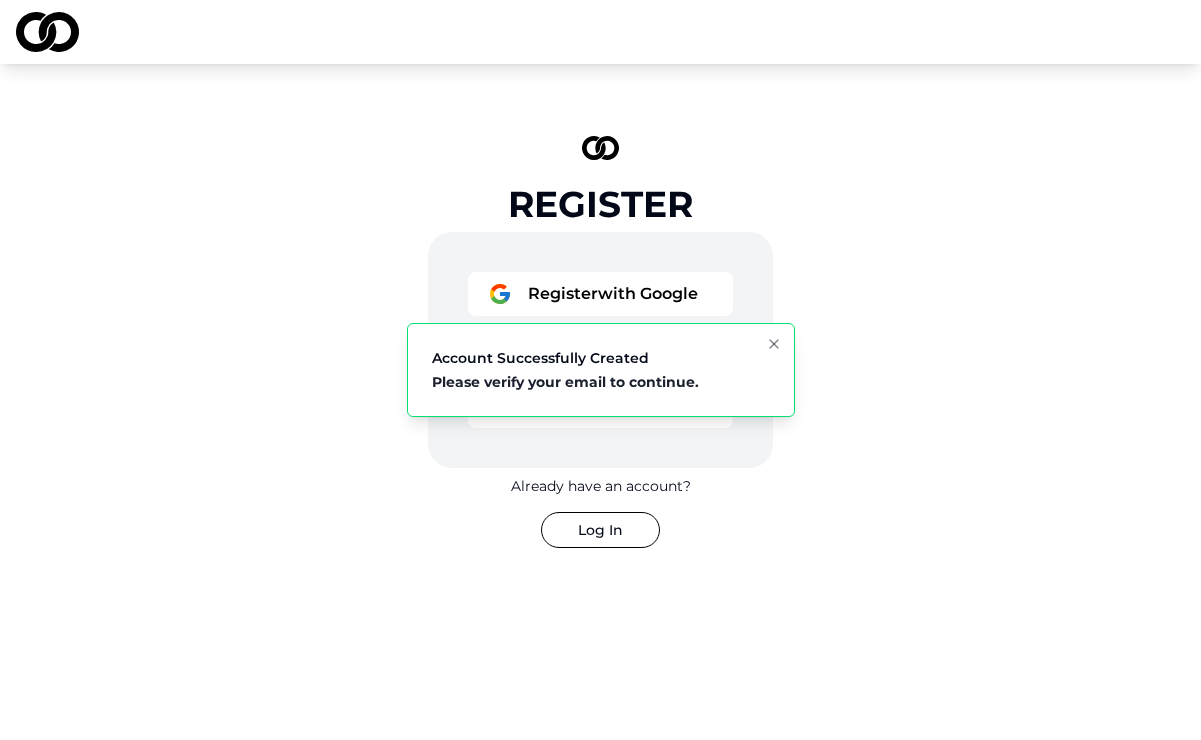 click on "Log In" at bounding box center (600, 530) 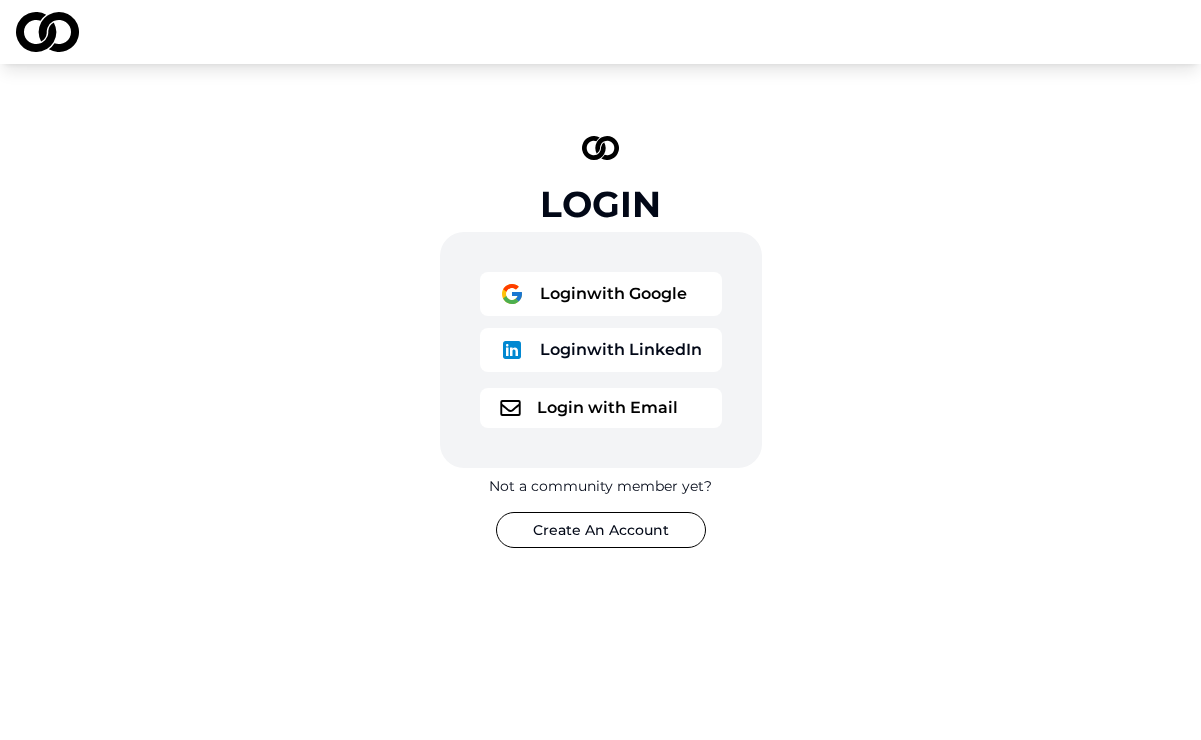 click on "Login with Email" at bounding box center [601, 408] 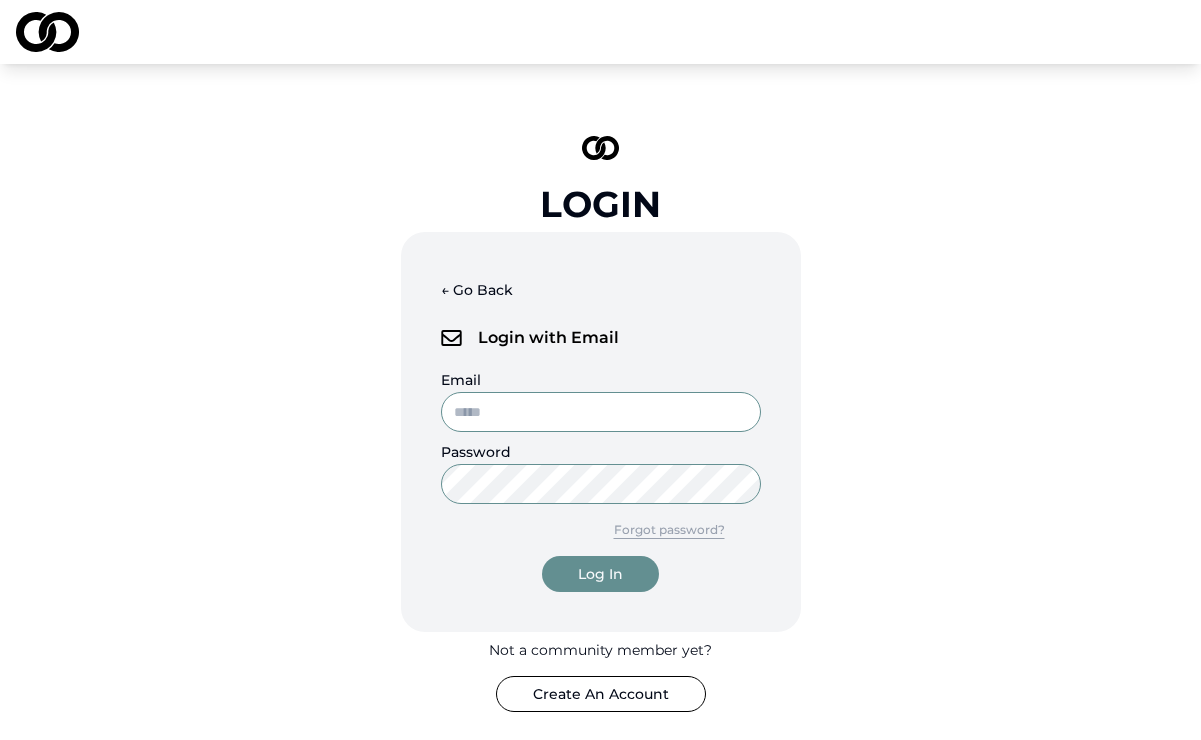 click on "Email" at bounding box center [601, 412] 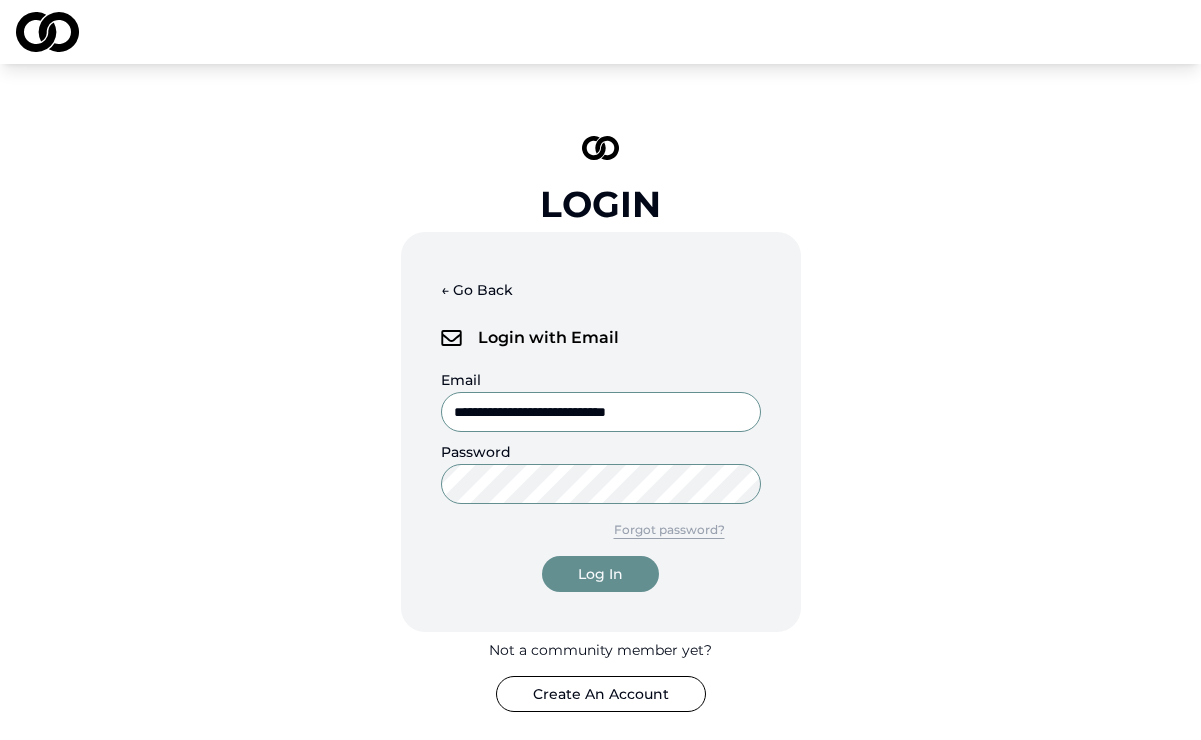 type on "**********" 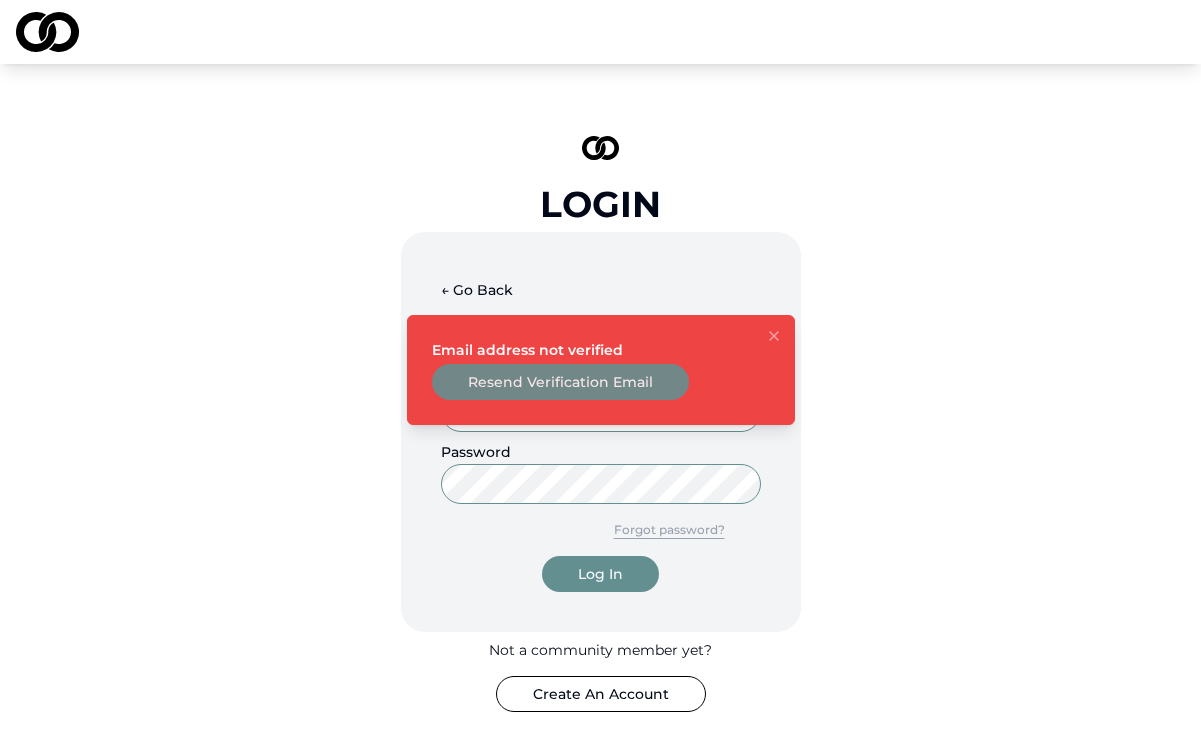 click on "**********" at bounding box center (601, 424) 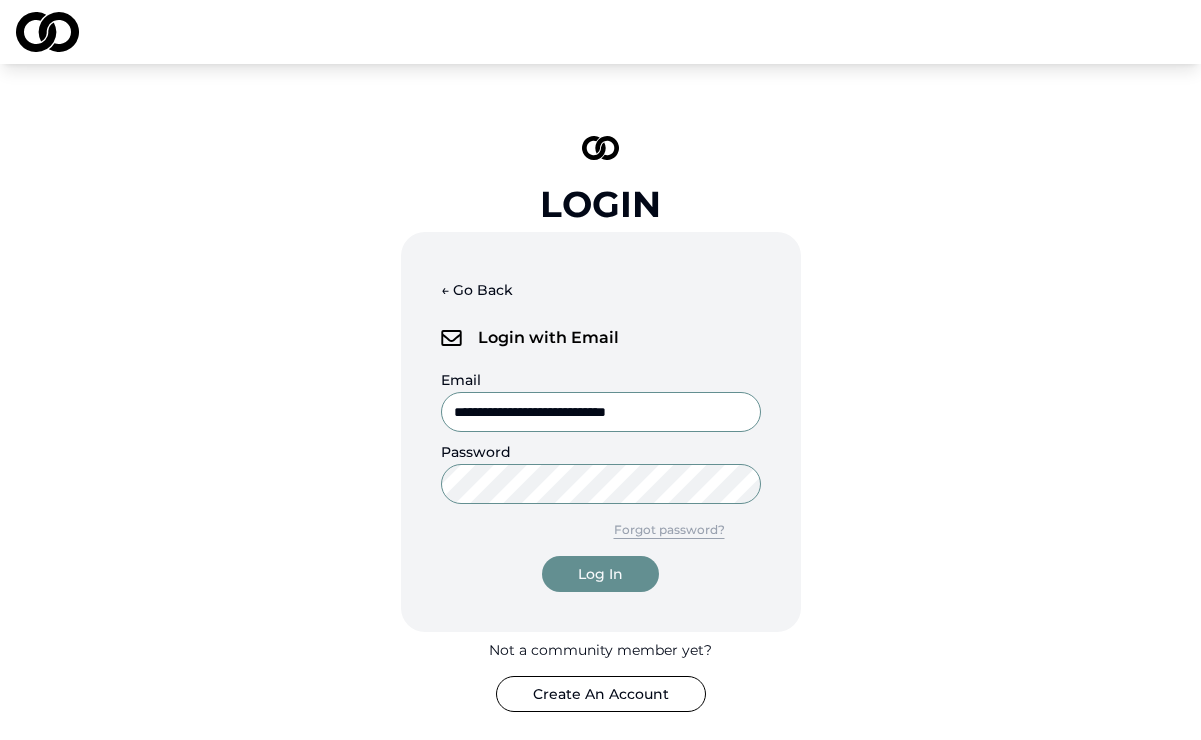 click on "Create An Account" at bounding box center [601, 694] 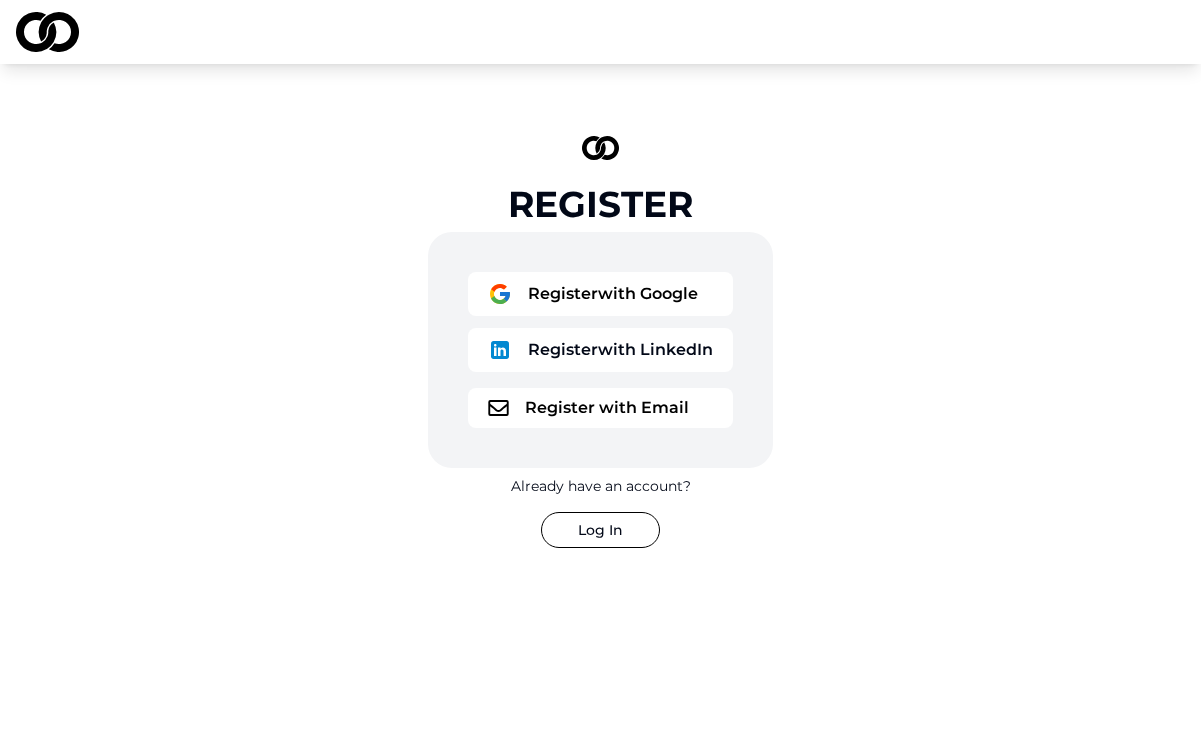 click on "Log In" at bounding box center [600, 530] 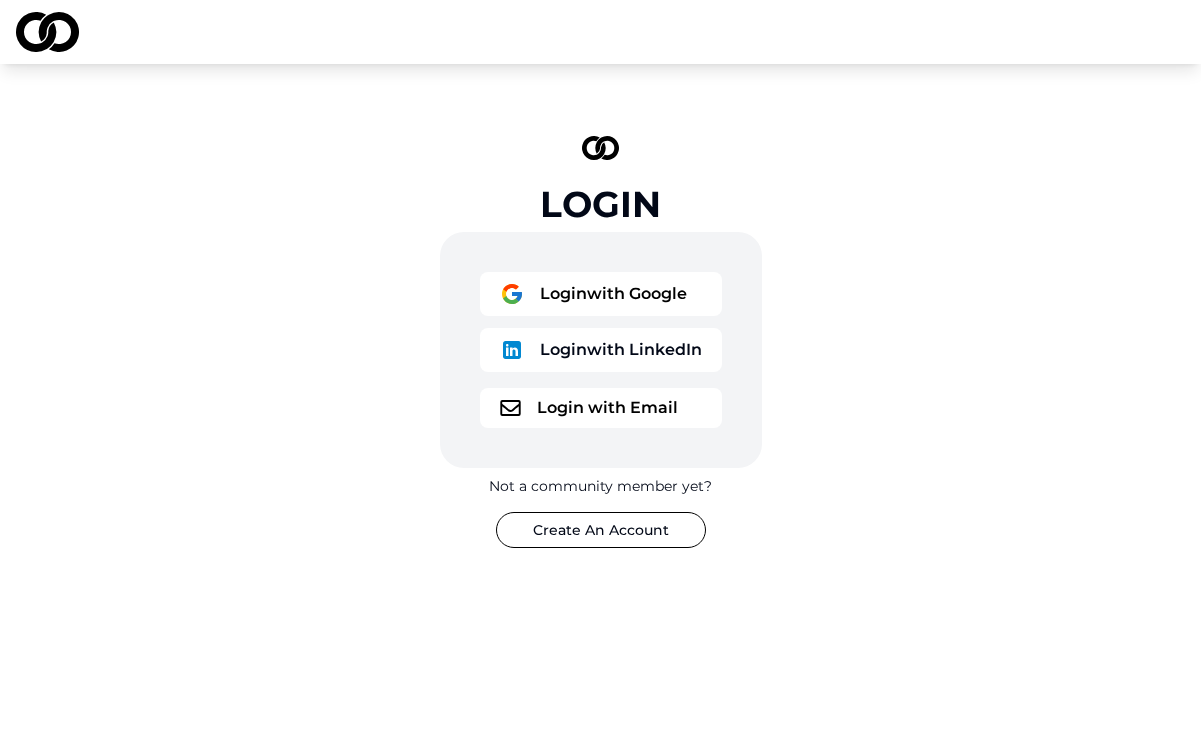 click on "Create An Account" at bounding box center [601, 530] 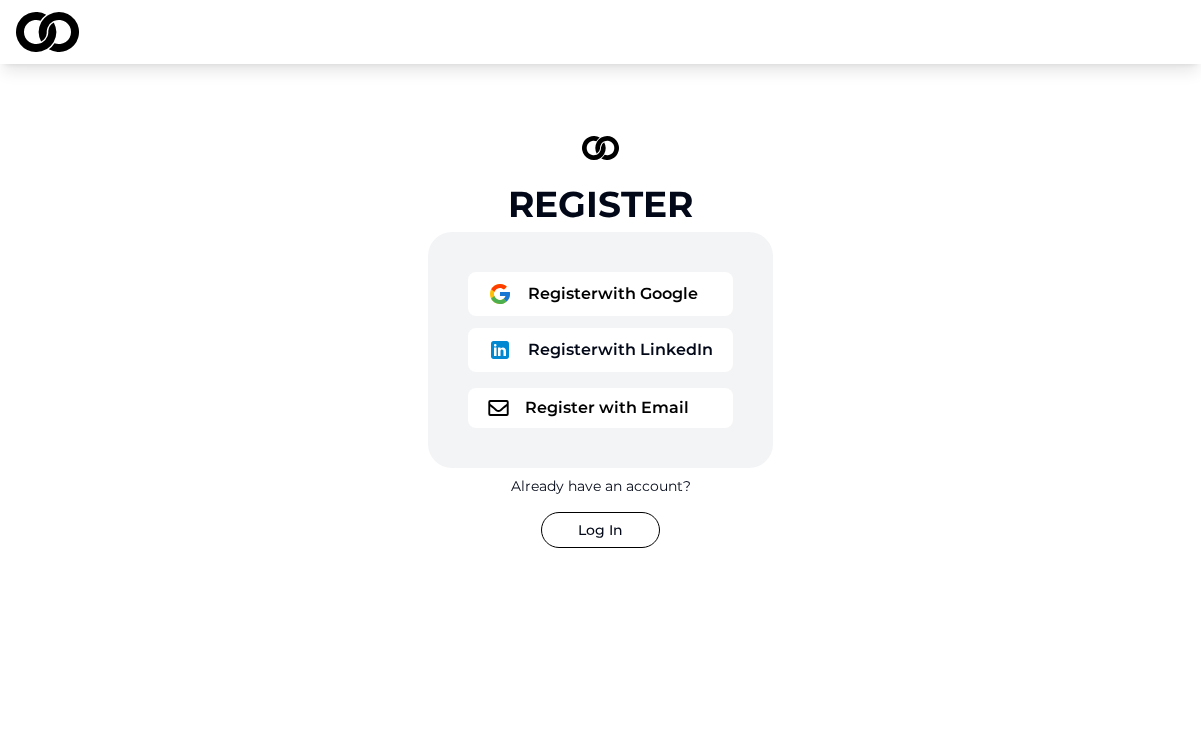 scroll, scrollTop: 0, scrollLeft: 0, axis: both 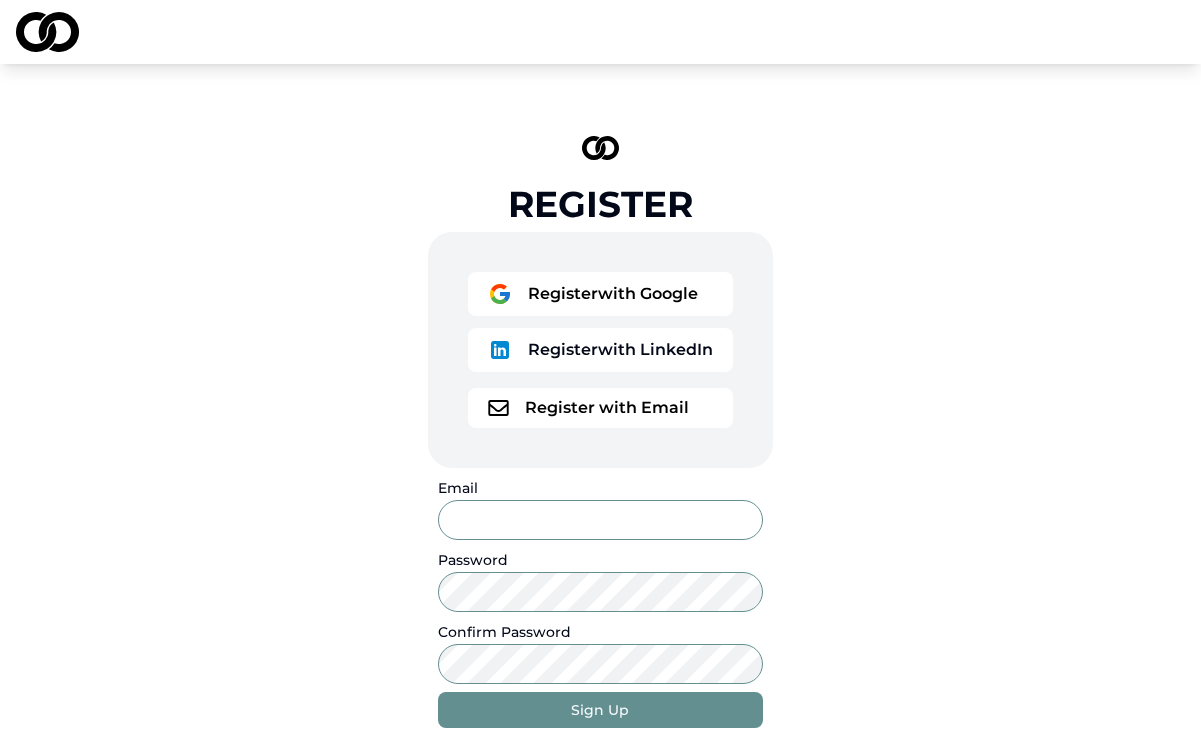 click on "Email" at bounding box center (600, 520) 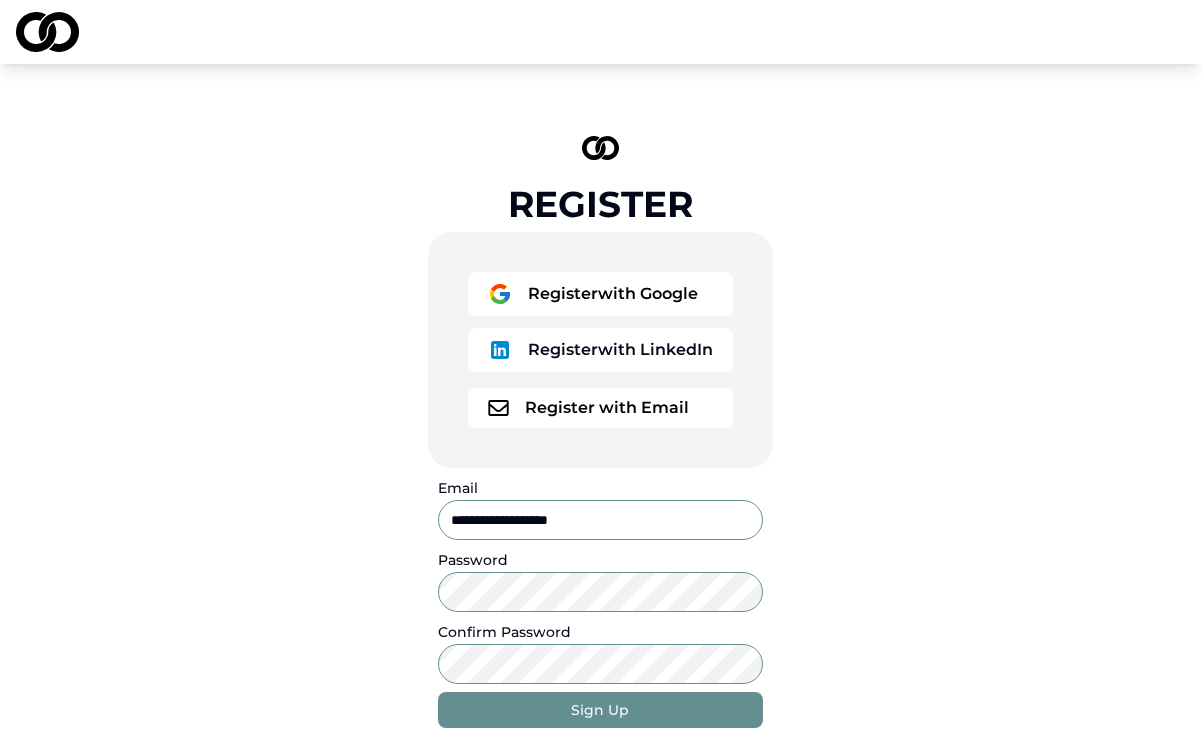 type on "**********" 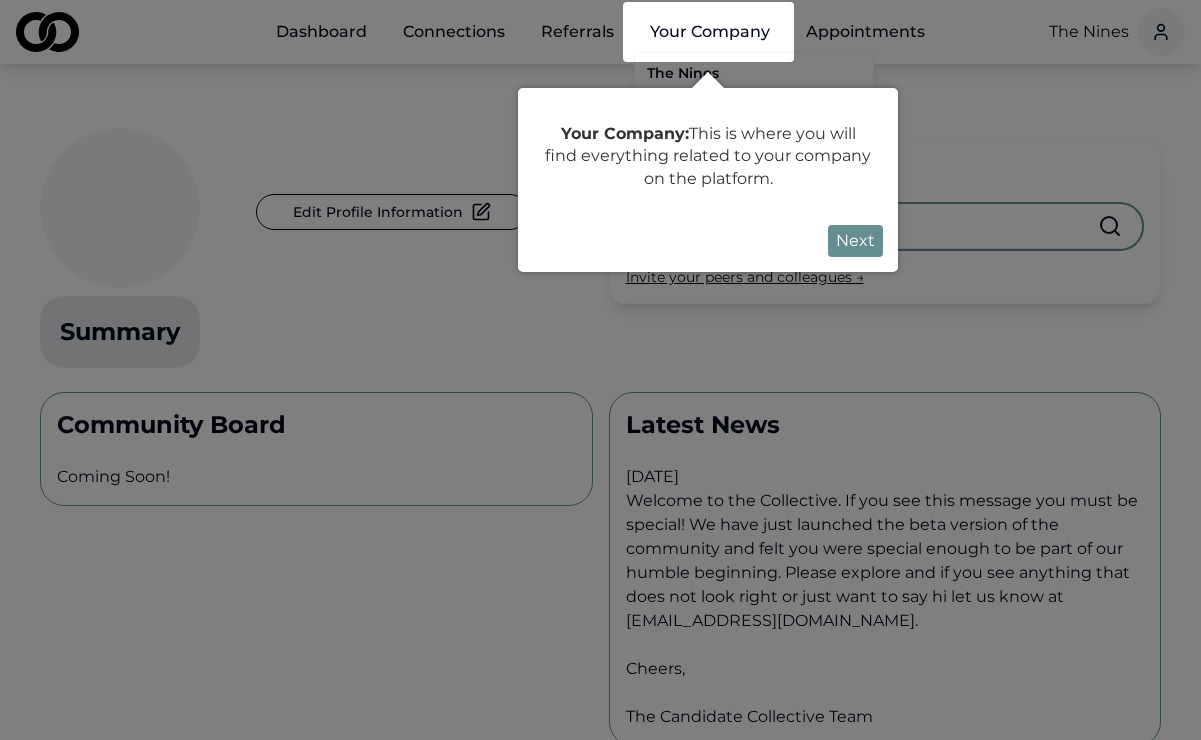scroll, scrollTop: 0, scrollLeft: 0, axis: both 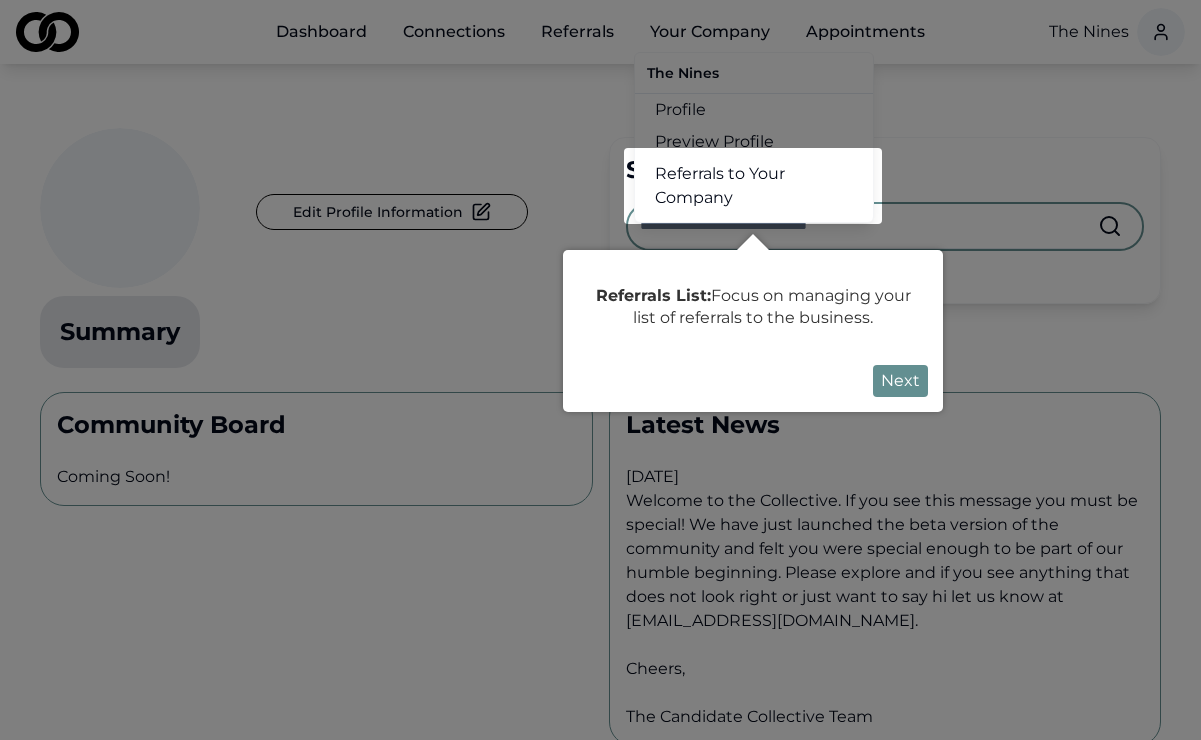 click on "Next" at bounding box center [900, 381] 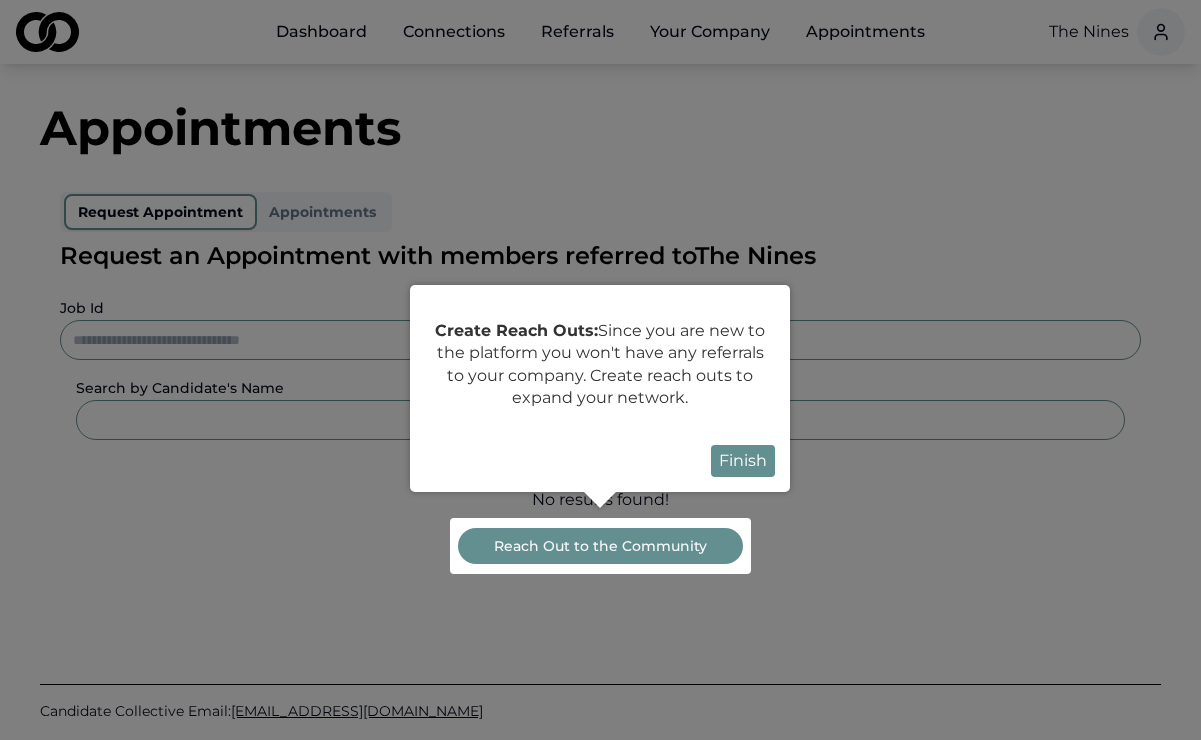 click on "Finish" at bounding box center [743, 461] 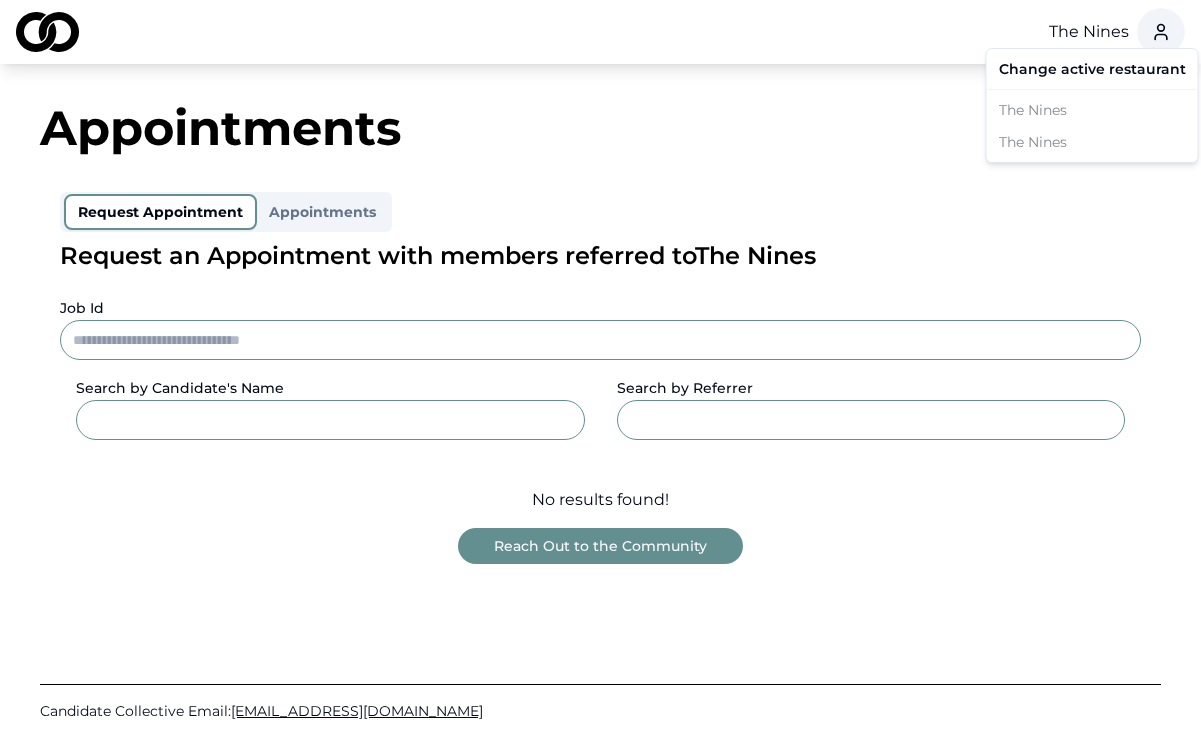 click on "The Nines Appointments Request Appointment Appointments Request an Appointment with members referred to  The Nines Job Id Search by Candidate's Name Search by Referrer No results found! Reach Out to the Community Candidate Collective Email:  [EMAIL_ADDRESS][DOMAIN_NAME] Privacy Policy /company-appointments Change active restaurant The Nines The Nines" at bounding box center [600, 370] 